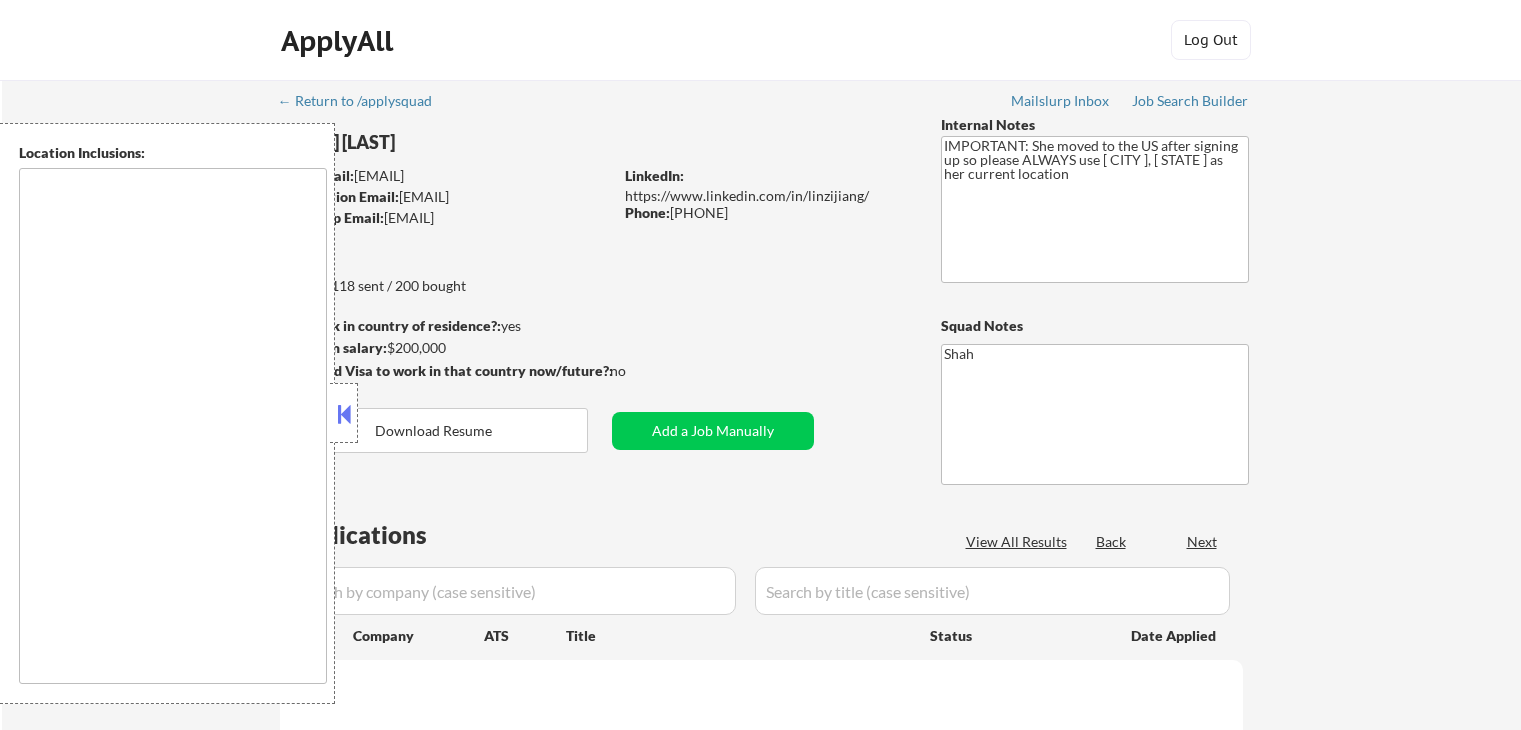 scroll, scrollTop: 0, scrollLeft: 0, axis: both 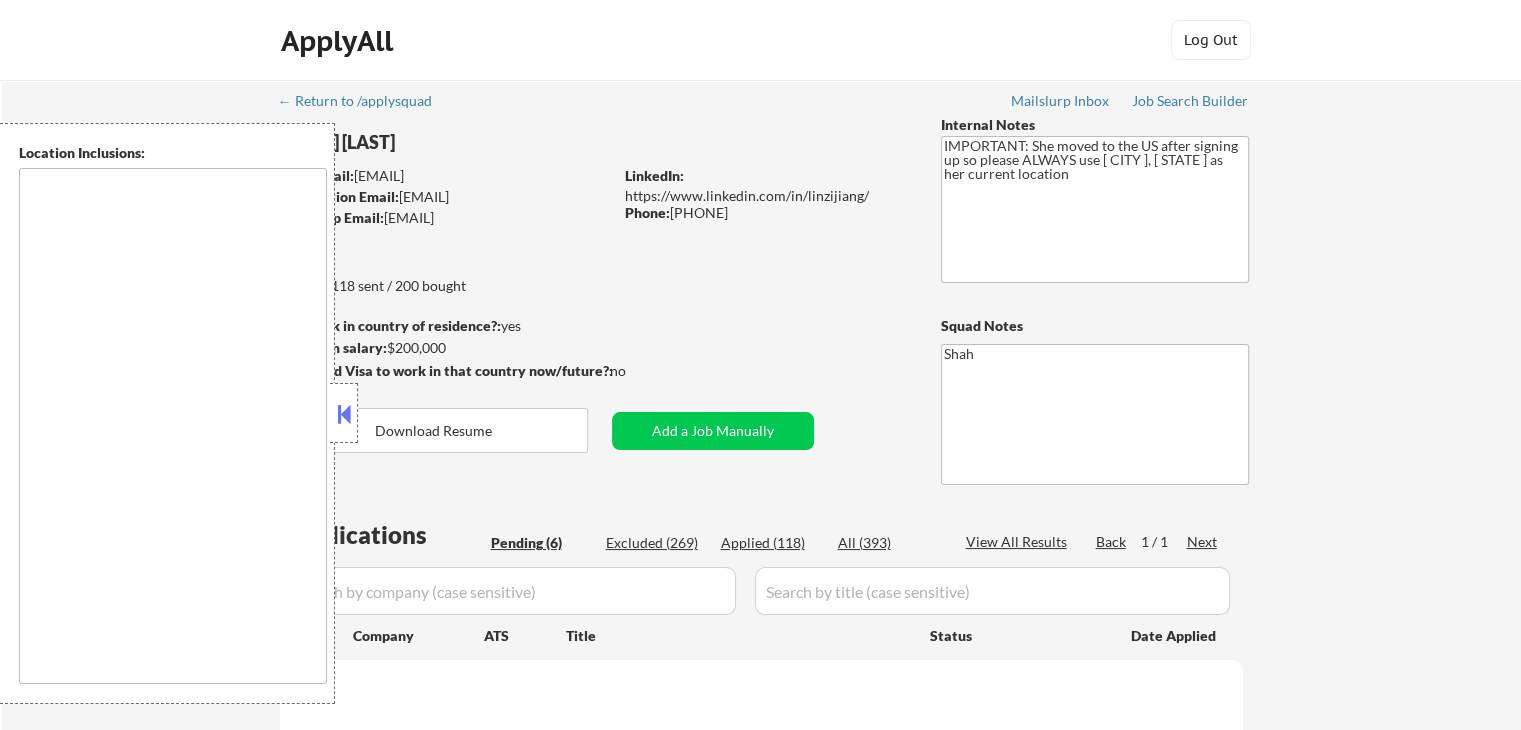 select on ""pending"" 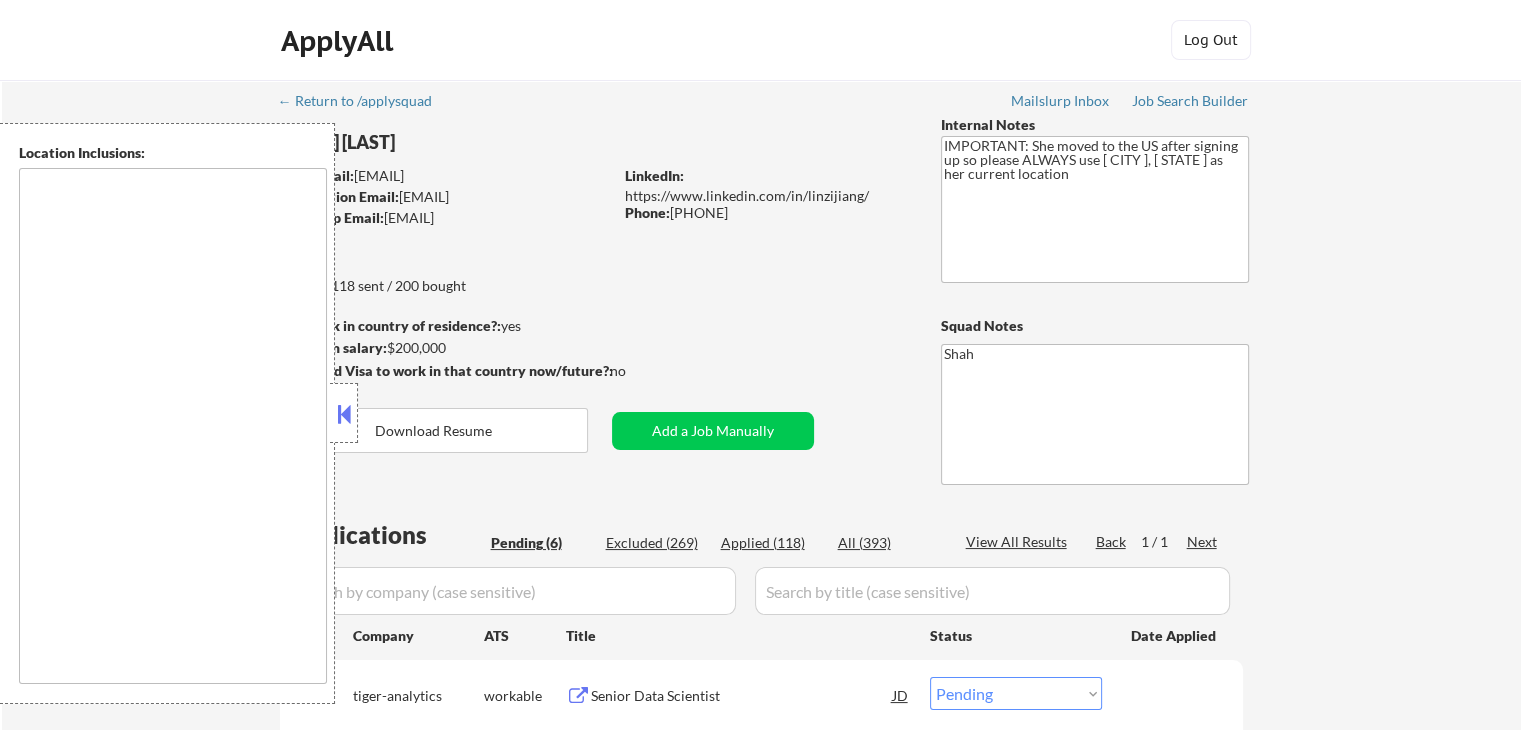type on "[ CITY ], [ STATE ]   [ CITY ], [ STATE ]   [ CITY ], [ STATE ]   [ CITY ], [ STATE ]   [ CITY ], [ STATE ]   [ CITY ], [ STATE ]   [ CITY ], [ STATE ]   [ CITY ], [ STATE ]   [ CITY ], [ STATE ]   [ CITY ], [ STATE ]   [ CITY ], [ STATE ]   [ CITY ], [ STATE ]   [ CITY ], [ STATE ]   [ CITY ], [ STATE ]   [ CITY ], [ STATE ]   [ CITY ], [ STATE ]   [ CITY ], [ STATE ]   [ CITY ], [ STATE ]   [ CITY ], [ STATE ]   [ CITY ], [ STATE ] [ CITY ], [ STATE ]   [ CITY ], [ STATE ]   [ CITY ], [ STATE ]   [ CITY ], [ STATE ]   [ CITY ], [ STATE ]   [ CITY ], [ STATE ]   [ CITY ], [ STATE ]   [ CITY ], [ STATE ]   [ CITY ], [ STATE ]   [ CITY ], [ STATE ]   [ CITY ], [ STATE ]   [ CITY ], [ STATE ] [ CITY ], [ STATE ]   [ CITY ], [ STATE ]   [ CITY ], [ STATE ]   [ CITY ], [ STATE ] [ CITY ], [ STATE ]   [ CITY ], [ STATE ]   [ CITY ], [ STATE ]   [ CITY ], [ STATE ]   [ CITY ], [ STATE ]   [ CITY ], [ STATE ]   [ CITY ], [ STATE ]   [ CITY ], [ STATE ]   [ CITY ], [ STATE ]   [ CITY ], [ STATE ]   [ CITY ], [ STATE ]   [ CITY ], [ STATE ]   [ CITY ], [ STATE ]   [ CITY ], [ STATE ]   [ CITY ], [ STATE ]   [ CITY ], [ STATE ]   [ CITY ], [ STATE ]   [ CITY ], [ STATE ]   [ CITY ], [ STATE ]   [ CITY ], [ STATE ]   [ CITY ], [ STATE ]   [ CITY ], [ STATE ]   [ CITY ], [ STATE ]   [ CITY ], [ STATE ]   [ CITY ], [ STATE ] [ CITY ], [ STATE ]   [ CITY ], [ STATE ]   [ CITY ], [ STATE ]   [ CITY ], [ STATE ]" 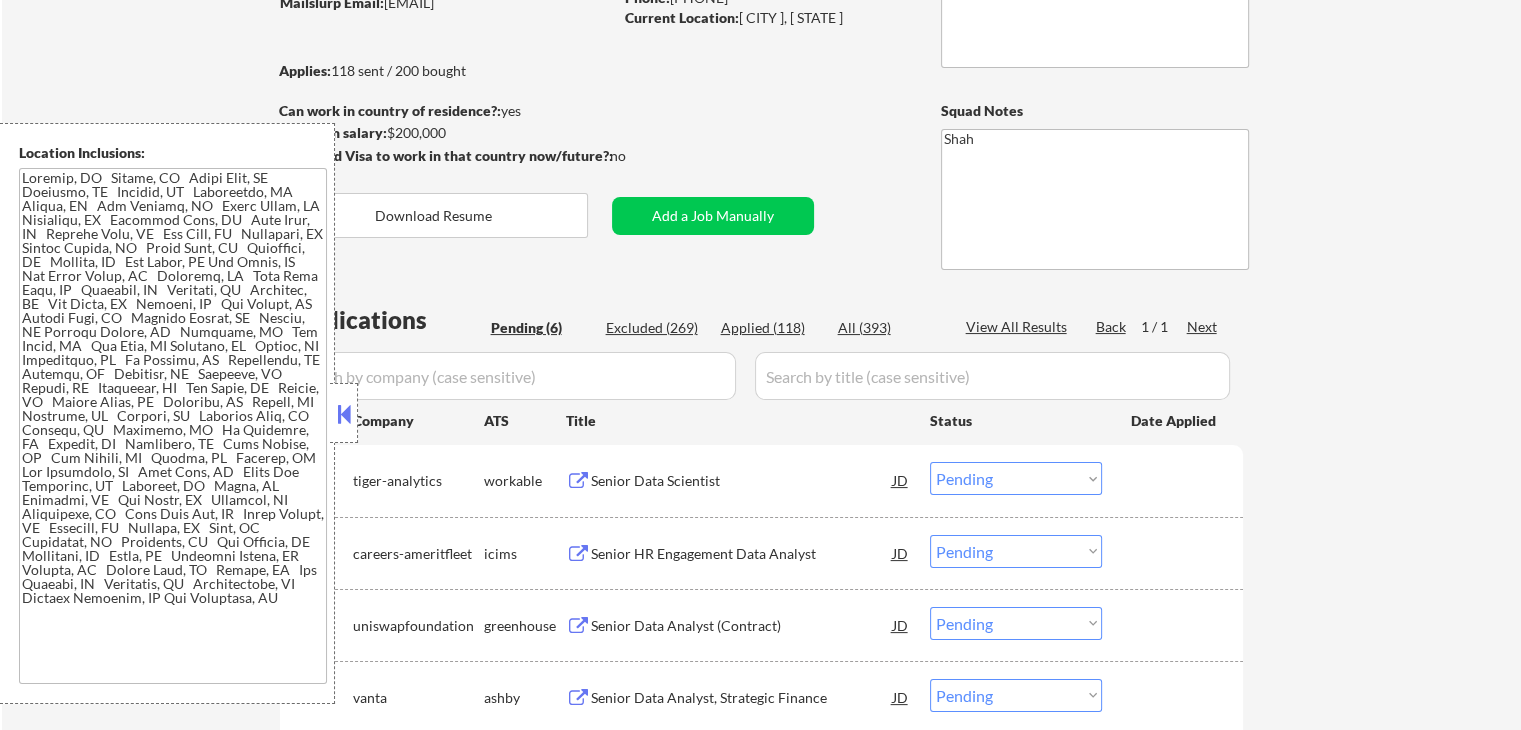 scroll, scrollTop: 400, scrollLeft: 0, axis: vertical 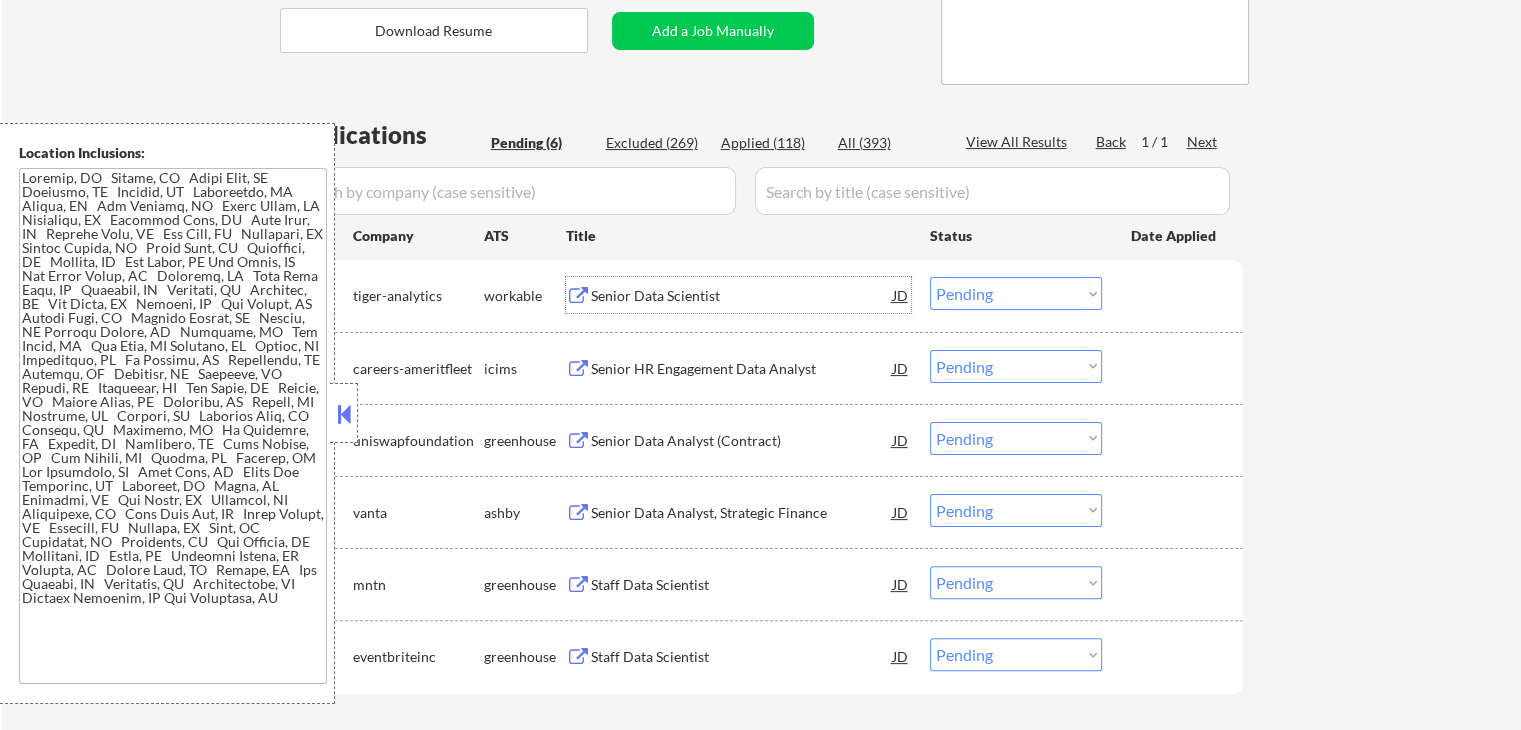 click on "Senior Data Scientist" at bounding box center (742, 295) 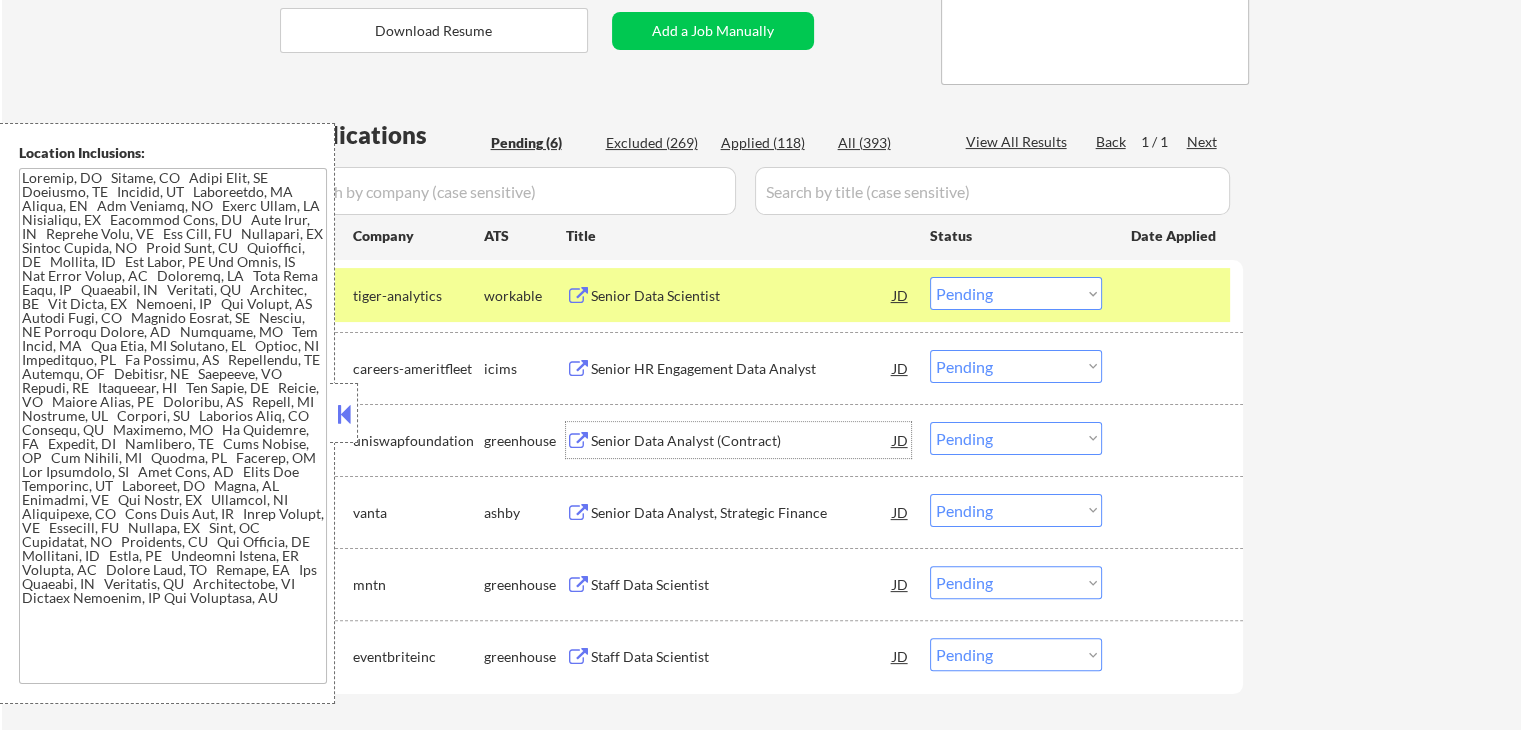 click on "Senior Data Analyst (Contract)" at bounding box center [742, 441] 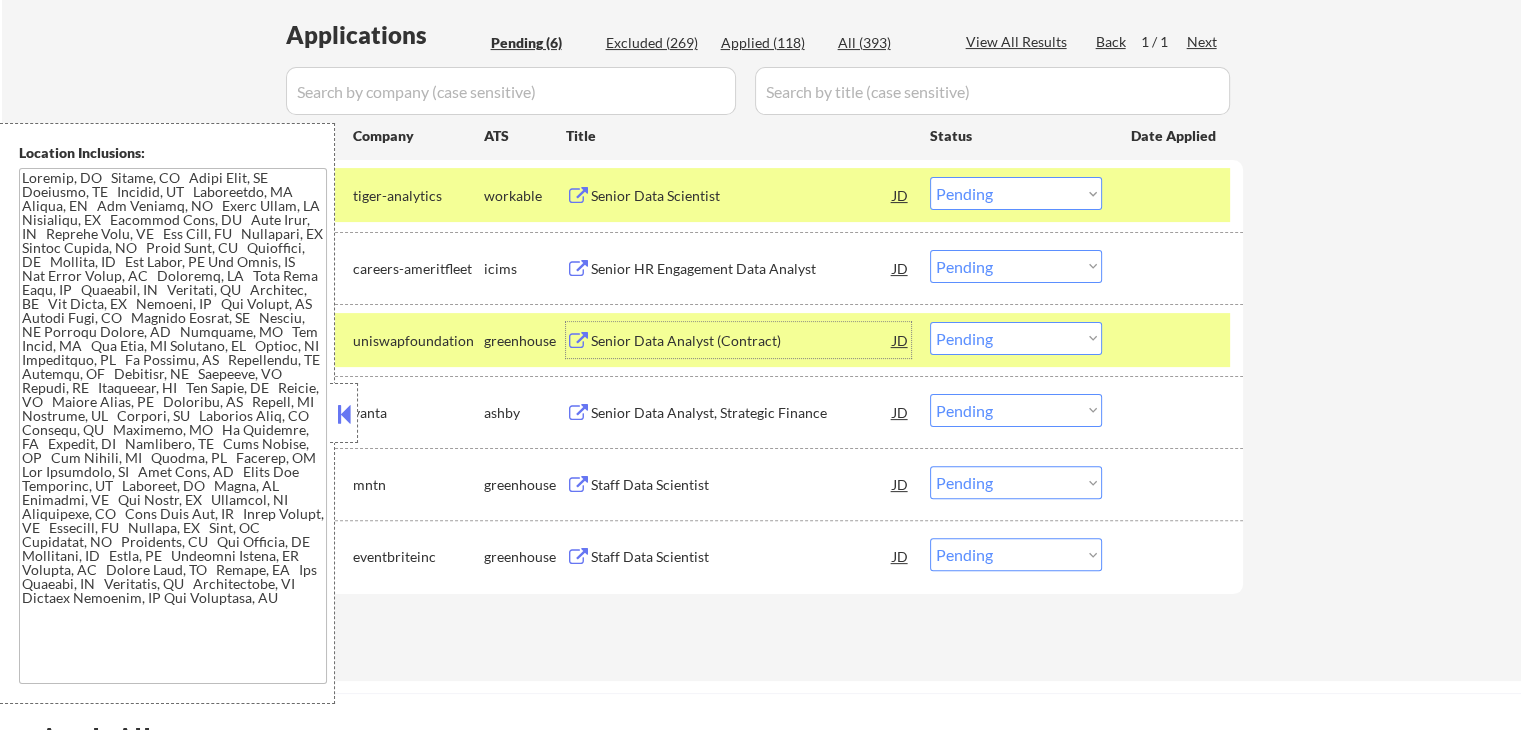scroll, scrollTop: 300, scrollLeft: 0, axis: vertical 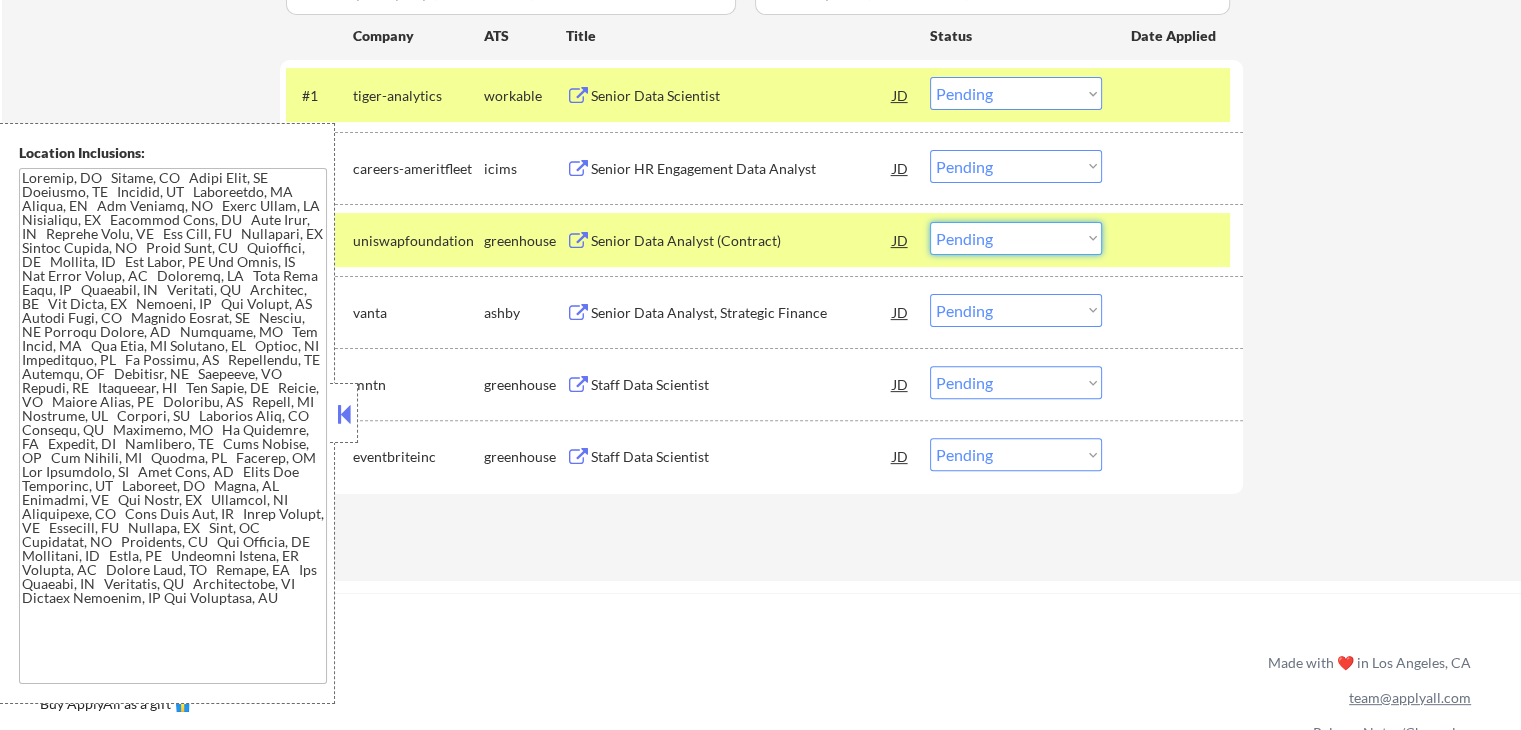 click on "Choose an option... Pending Applied Excluded (Questions) Excluded (Expired) Excluded (Location) Excluded (Bad Match) Excluded (Blocklist) Excluded (Salary) Excluded (Other)" at bounding box center [1016, 238] 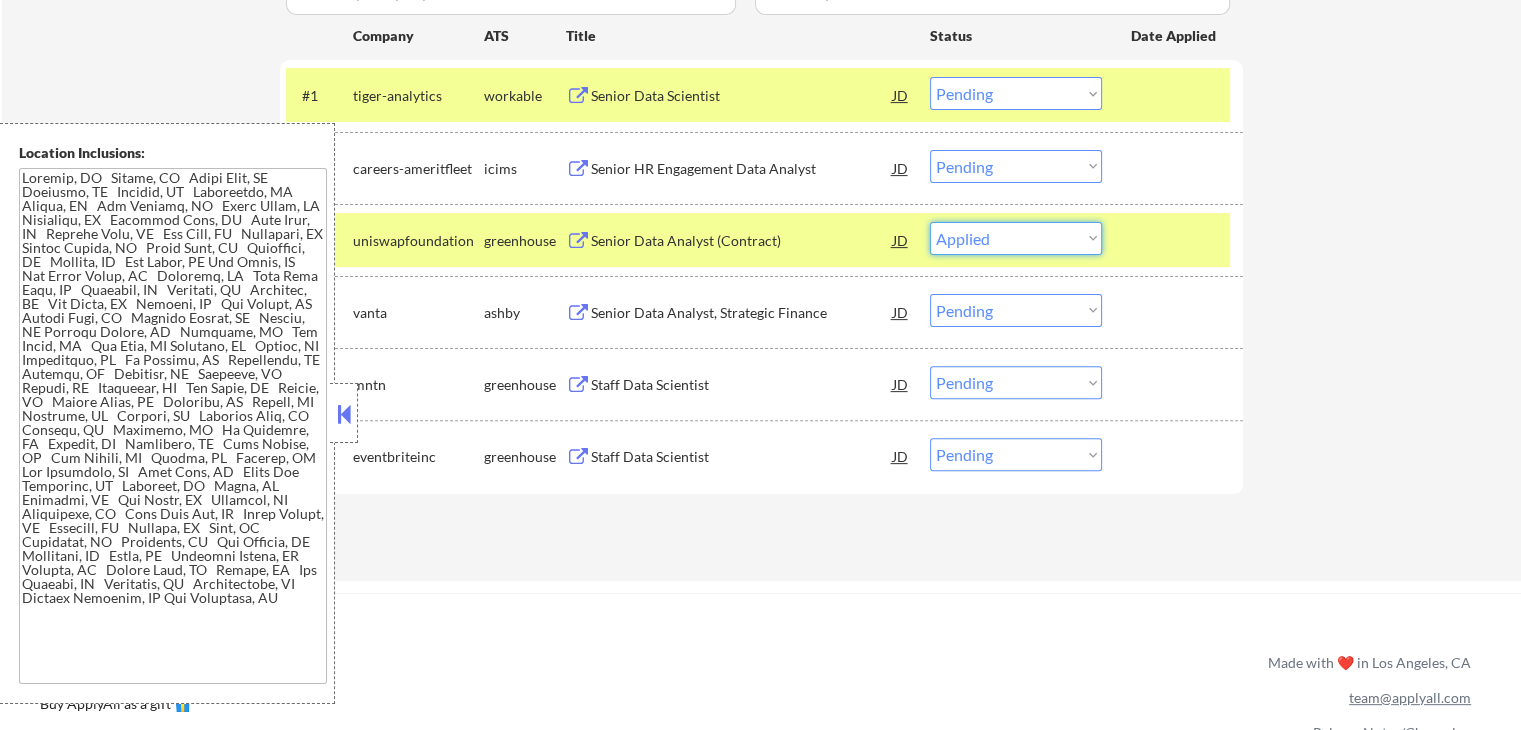 click on "Choose an option... Pending Applied Excluded (Questions) Excluded (Expired) Excluded (Location) Excluded (Bad Match) Excluded (Blocklist) Excluded (Salary) Excluded (Other)" at bounding box center (1016, 238) 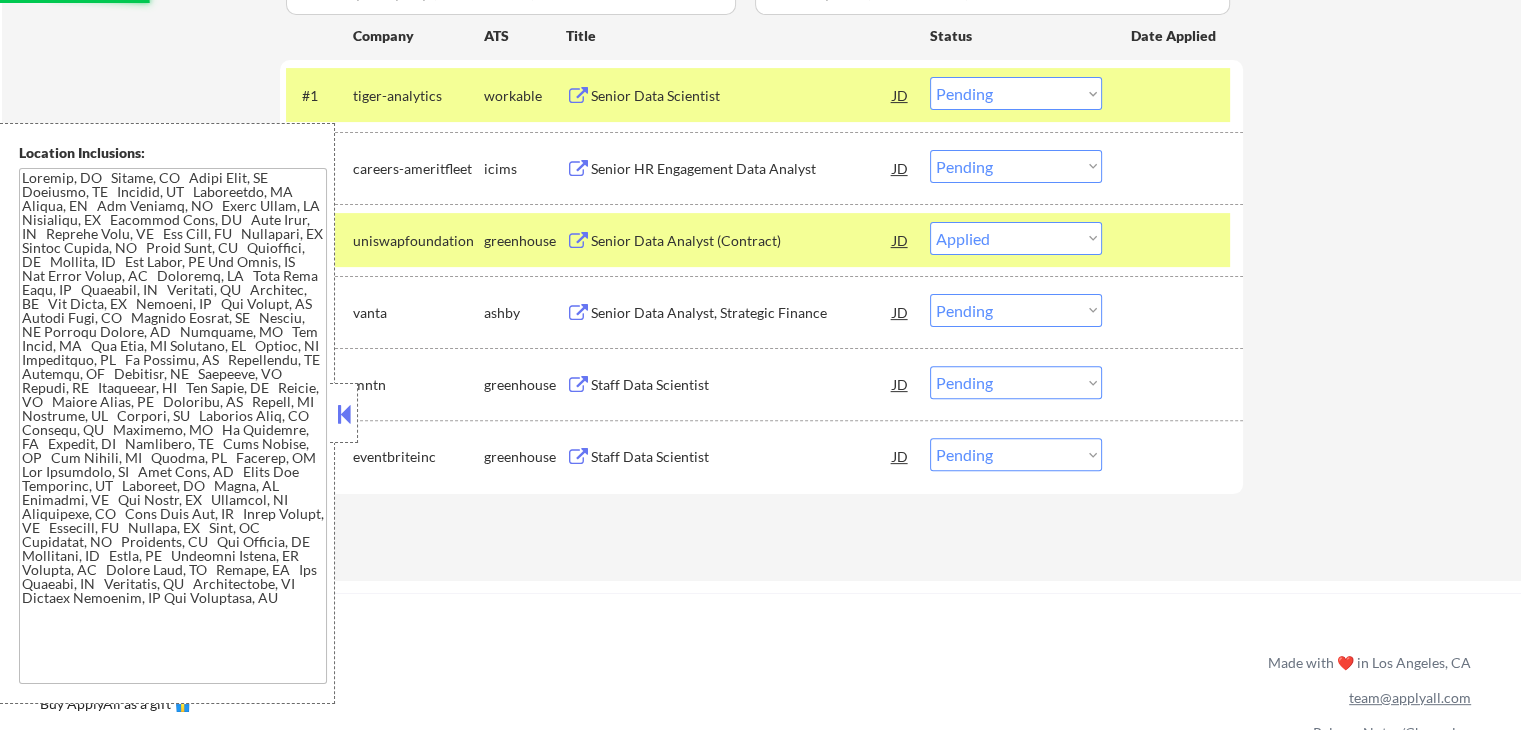 select on ""pending"" 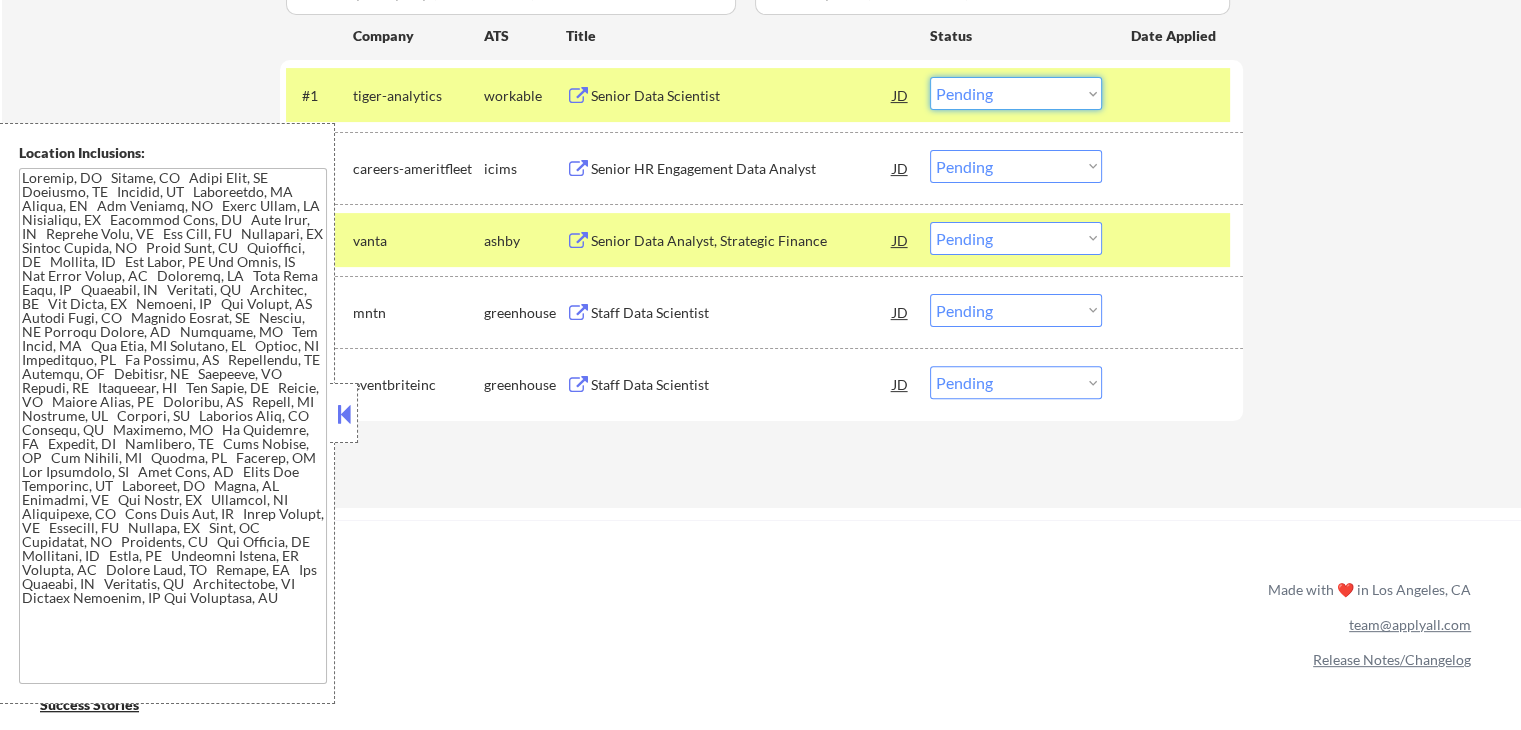 drag, startPoint x: 976, startPoint y: 94, endPoint x: 993, endPoint y: 109, distance: 22.671568 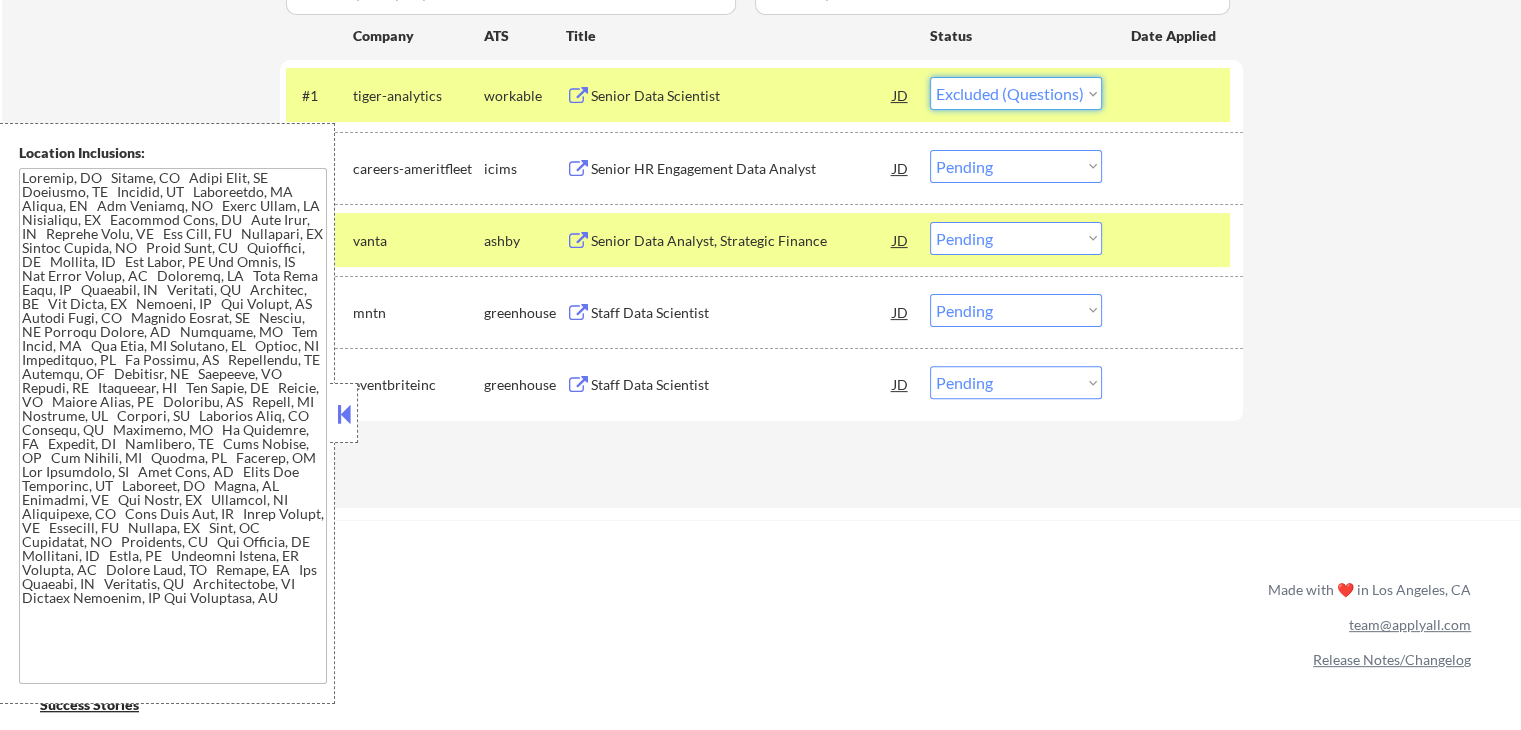 click on "Choose an option... Pending Applied Excluded (Questions) Excluded (Expired) Excluded (Location) Excluded (Bad Match) Excluded (Blocklist) Excluded (Salary) Excluded (Other)" at bounding box center (1016, 93) 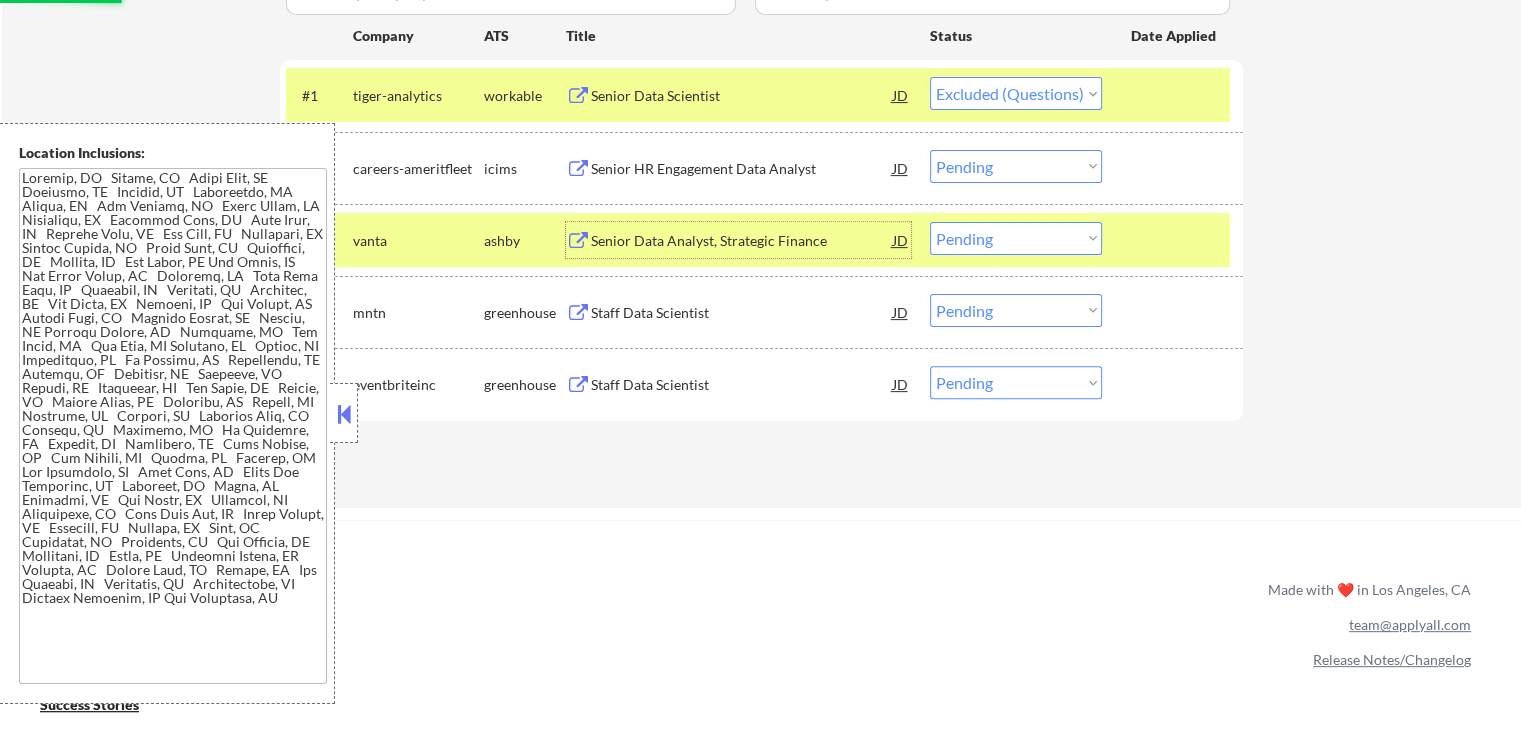 click on "Senior Data Analyst, Strategic Finance" at bounding box center [742, 241] 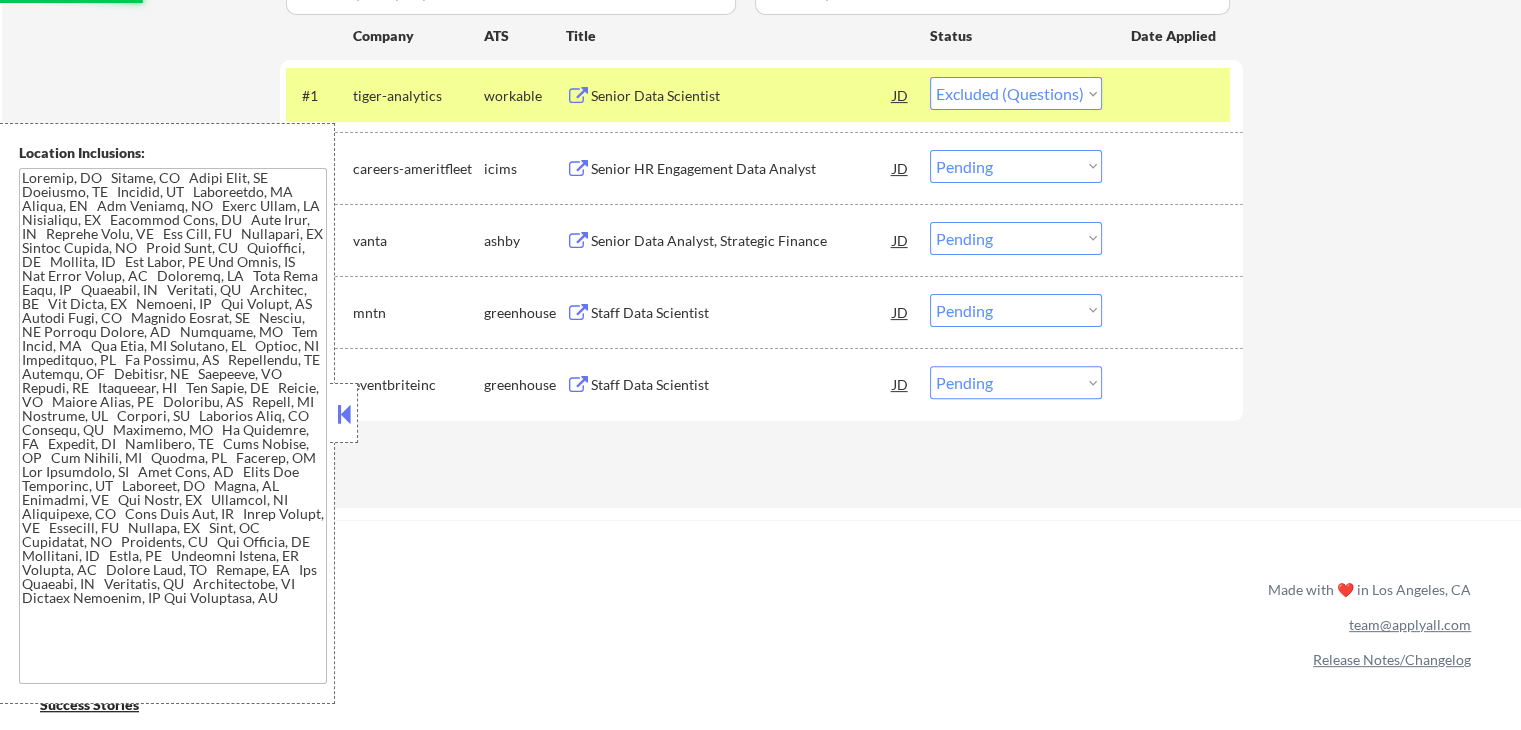 select on ""pending"" 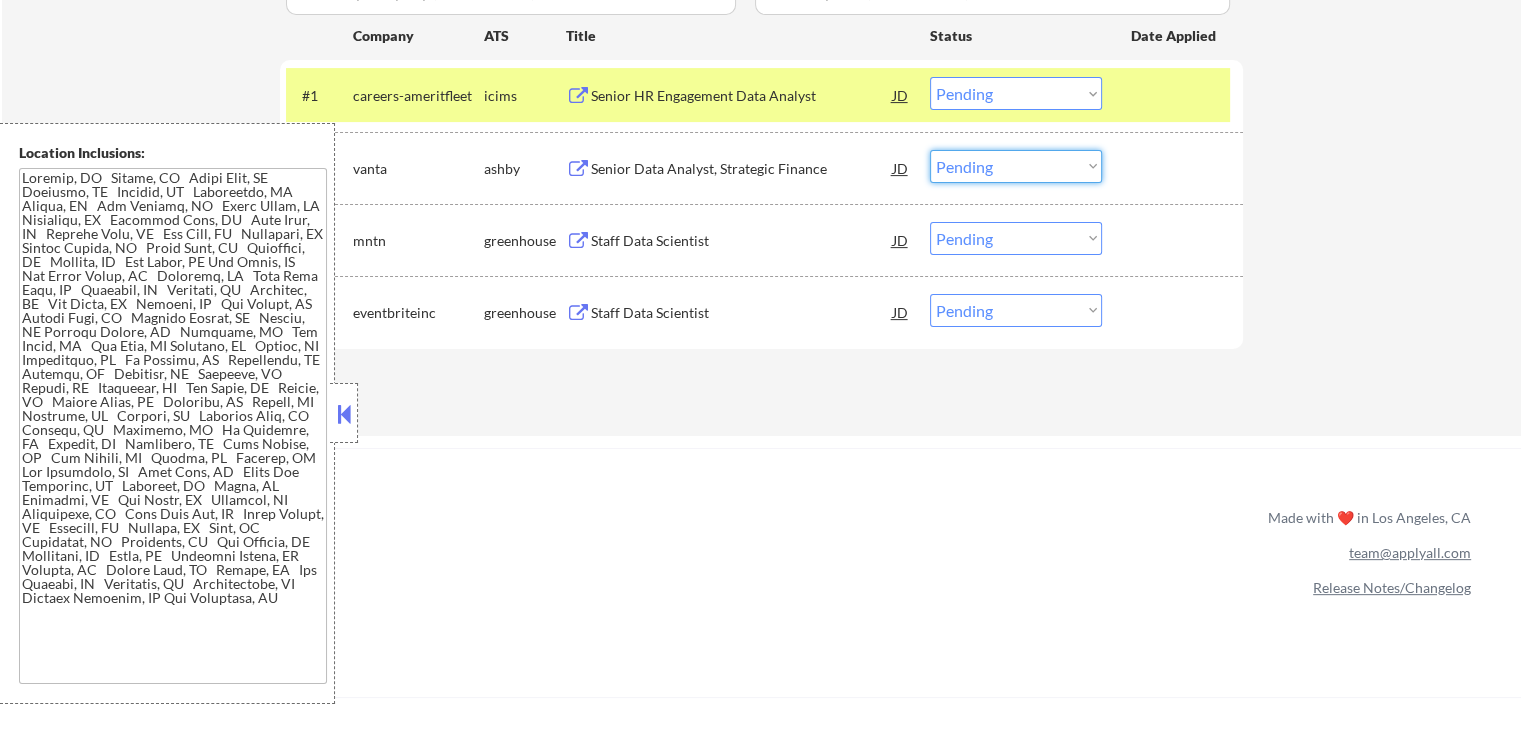 click on "Choose an option... Pending Applied Excluded (Questions) Excluded (Expired) Excluded (Location) Excluded (Bad Match) Excluded (Blocklist) Excluded (Salary) Excluded (Other)" at bounding box center [1016, 166] 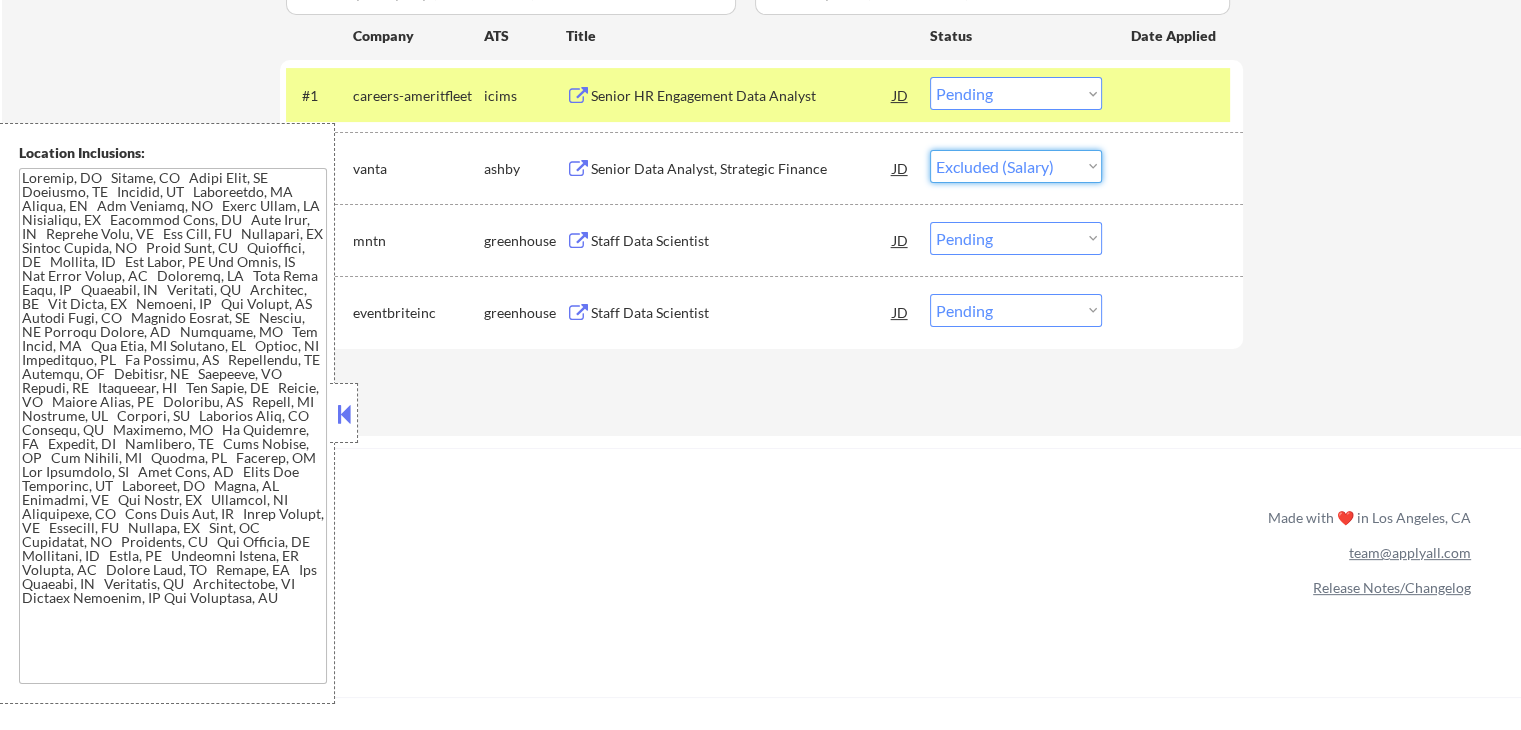 click on "Choose an option... Pending Applied Excluded (Questions) Excluded (Expired) Excluded (Location) Excluded (Bad Match) Excluded (Blocklist) Excluded (Salary) Excluded (Other)" at bounding box center [1016, 166] 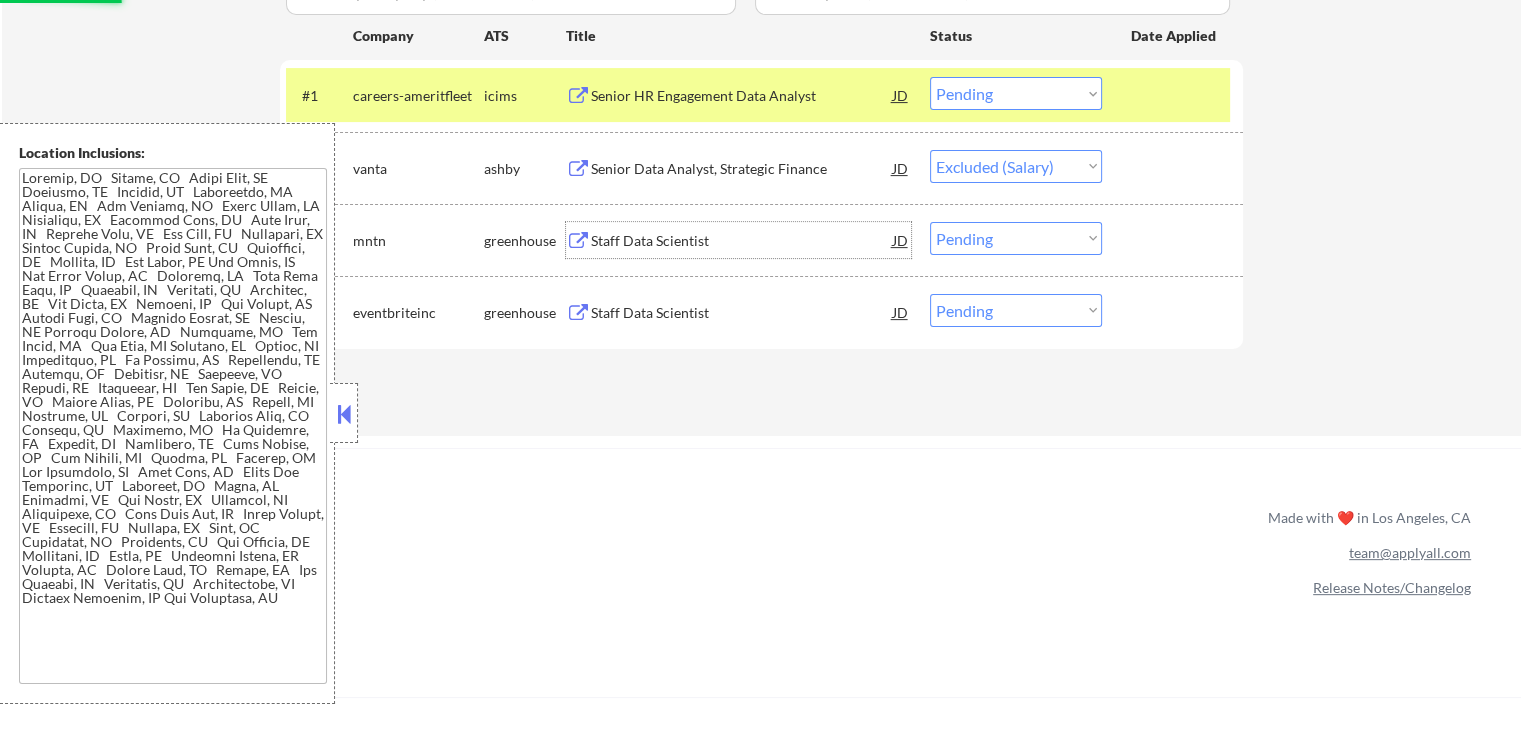 click on "Staff Data Scientist" at bounding box center [742, 240] 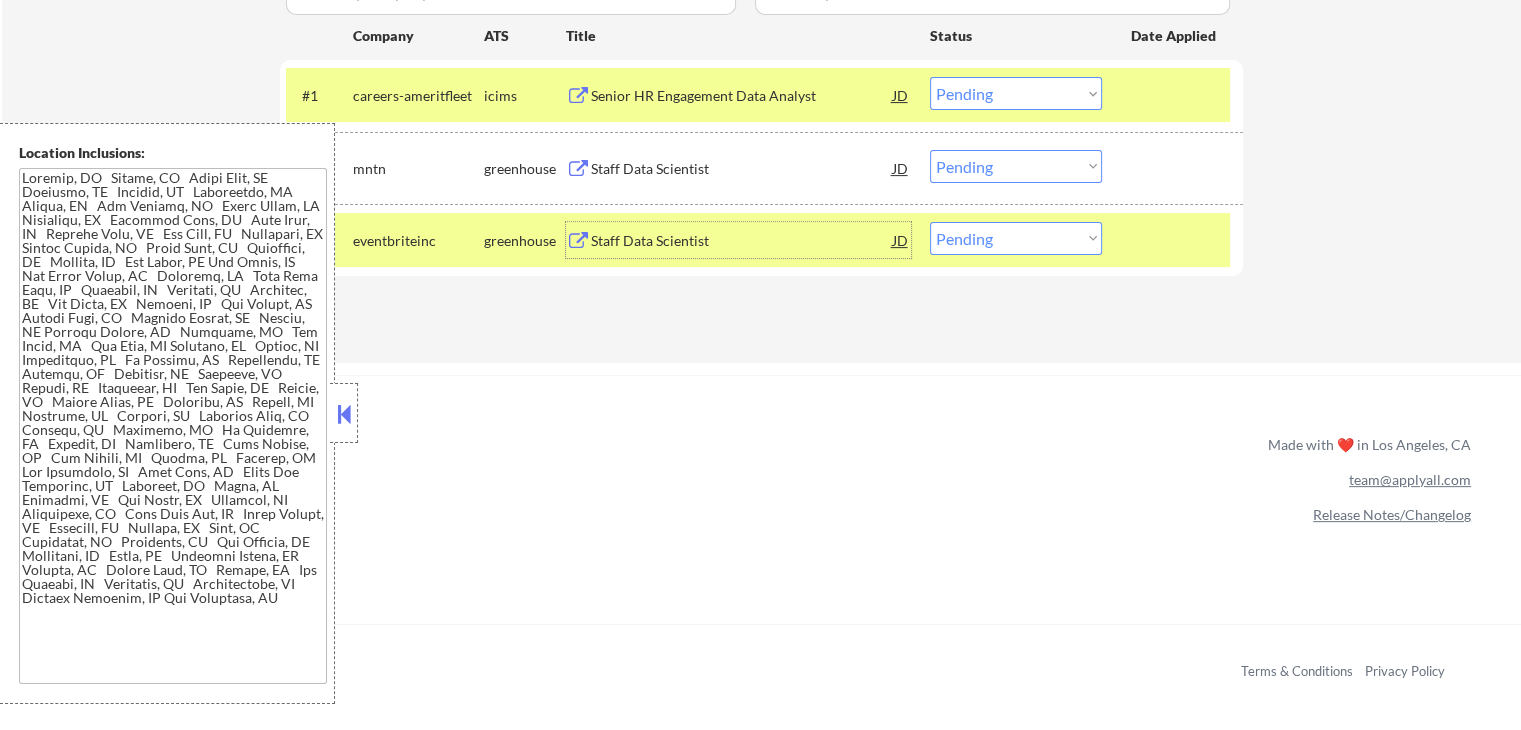 click on "Staff Data Scientist" at bounding box center [742, 240] 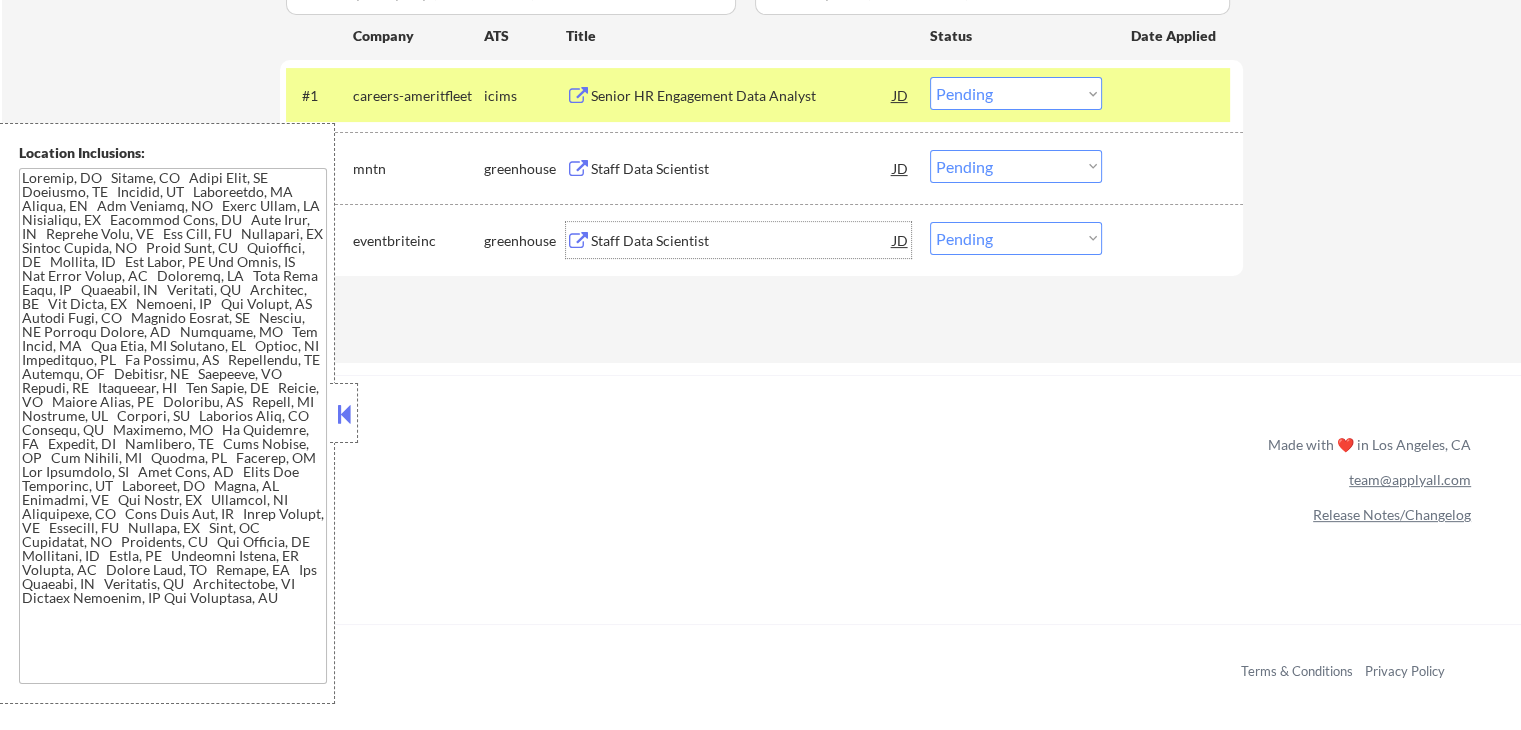 click on "Choose an option... Pending Applied Excluded (Questions) Excluded (Expired) Excluded (Location) Excluded (Bad Match) Excluded (Blocklist) Excluded (Salary) Excluded (Other)" at bounding box center (1016, 166) 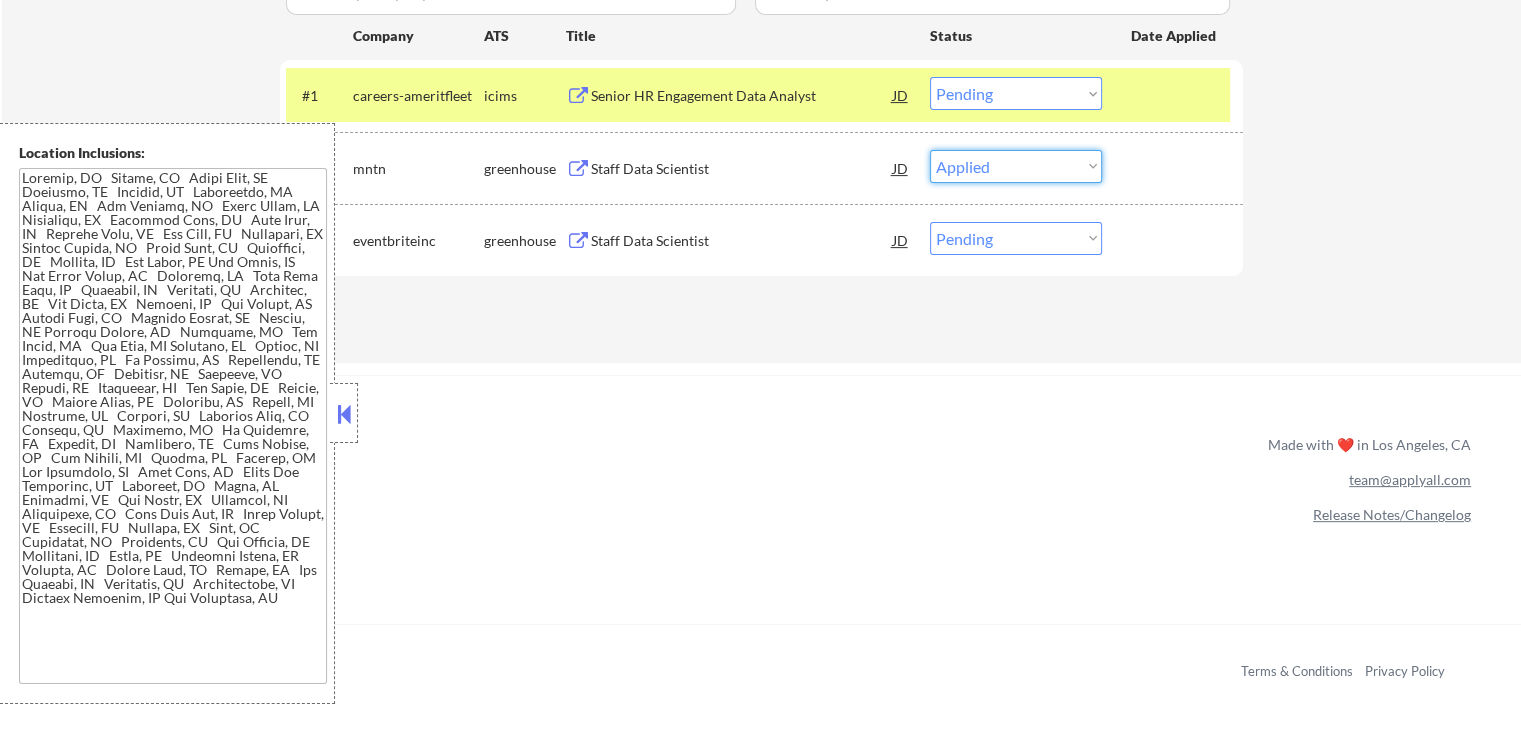click on "Choose an option... Pending Applied Excluded (Questions) Excluded (Expired) Excluded (Location) Excluded (Bad Match) Excluded (Blocklist) Excluded (Salary) Excluded (Other)" at bounding box center [1016, 166] 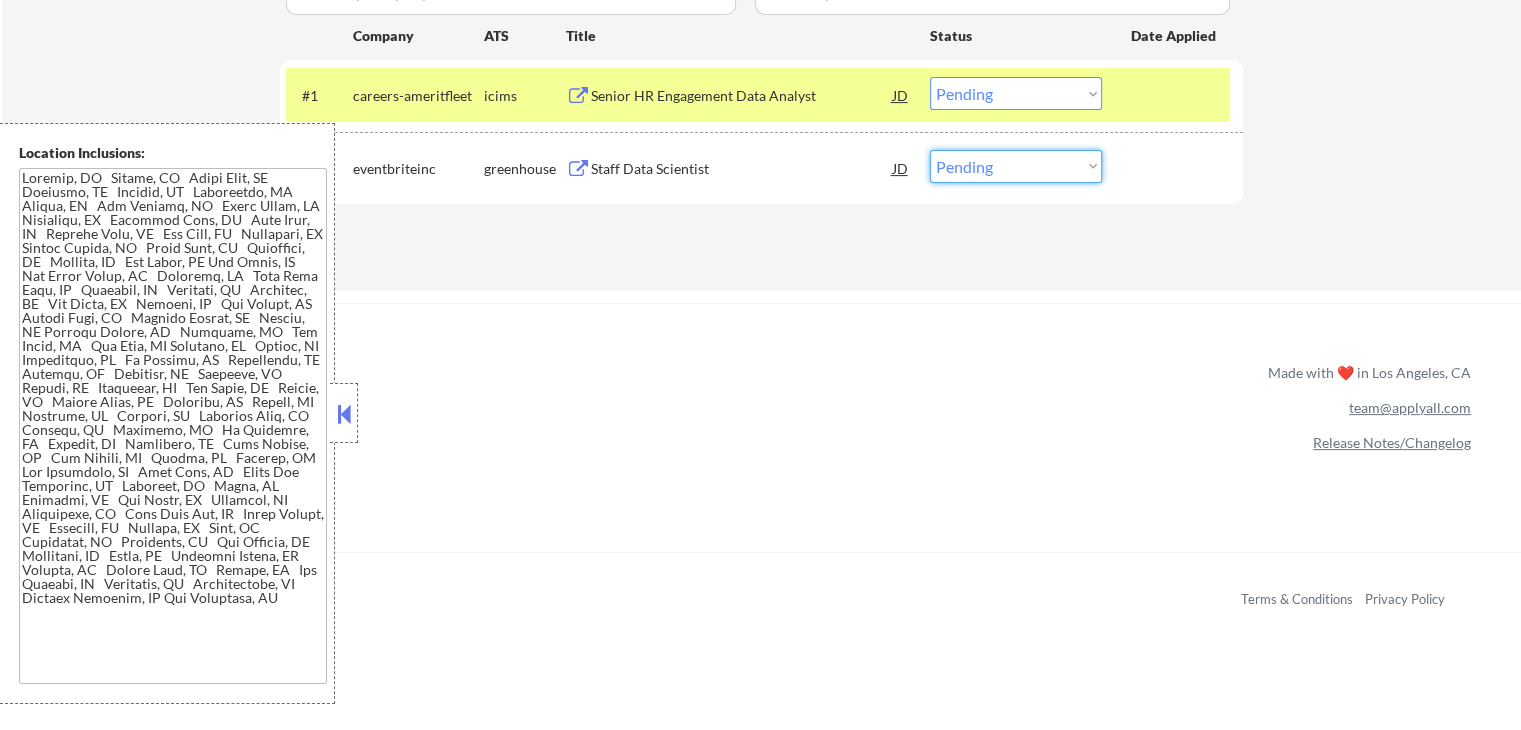 click on "Choose an option... Pending Applied Excluded (Questions) Excluded (Expired) Excluded (Location) Excluded (Bad Match) Excluded (Blocklist) Excluded (Salary) Excluded (Other)" at bounding box center [1016, 166] 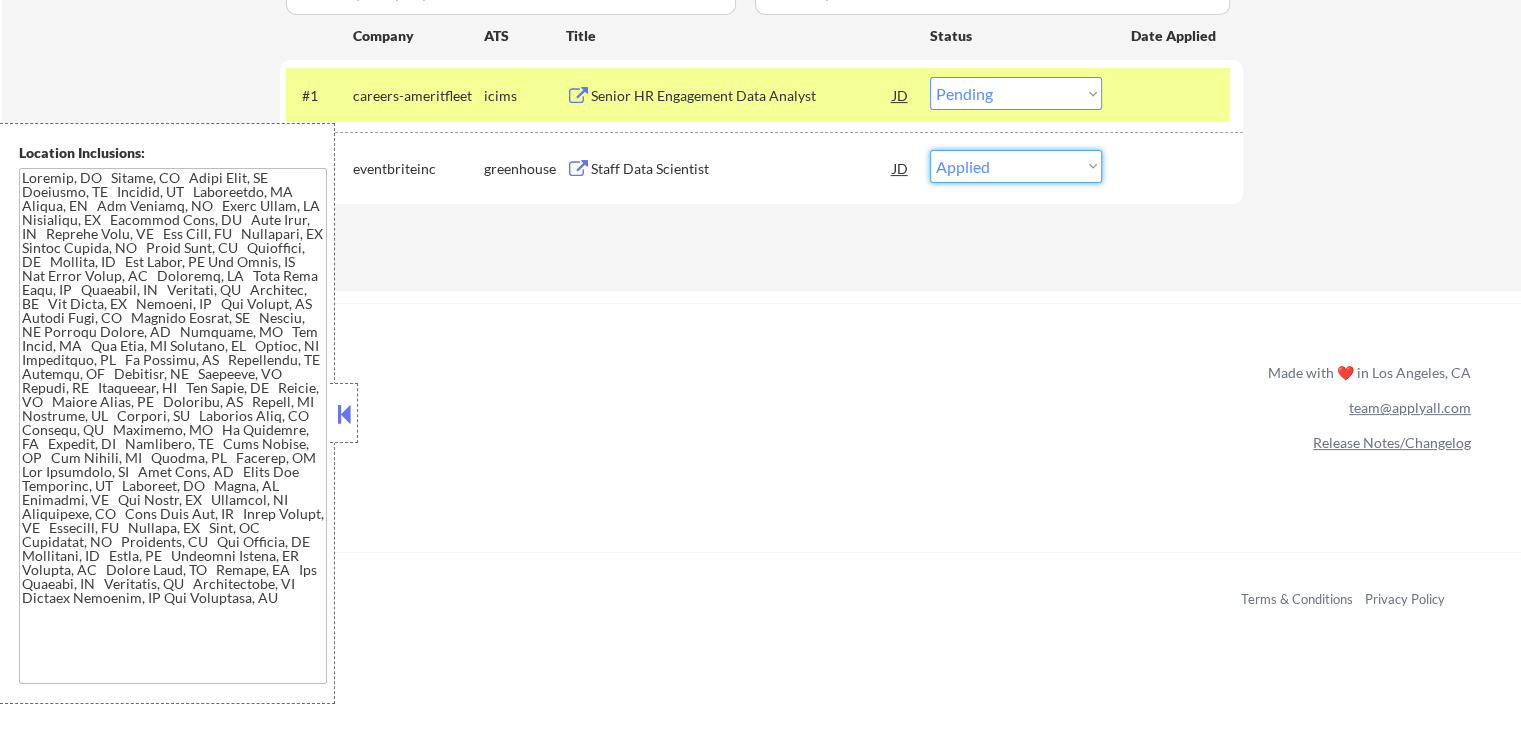click on "Choose an option... Pending Applied Excluded (Questions) Excluded (Expired) Excluded (Location) Excluded (Bad Match) Excluded (Blocklist) Excluded (Salary) Excluded (Other)" at bounding box center (1016, 166) 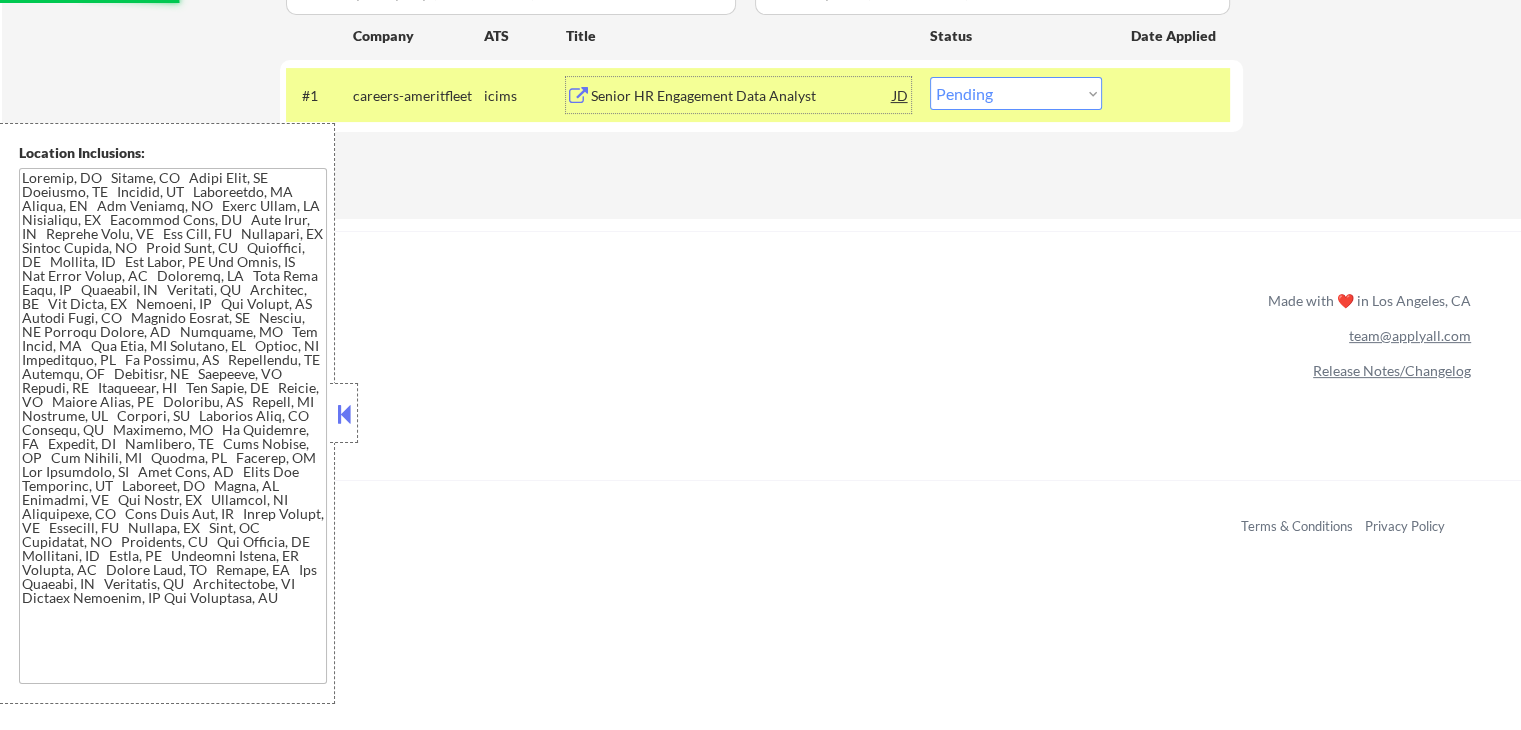 click on "Senior HR Engagement Data Analyst" at bounding box center (742, 96) 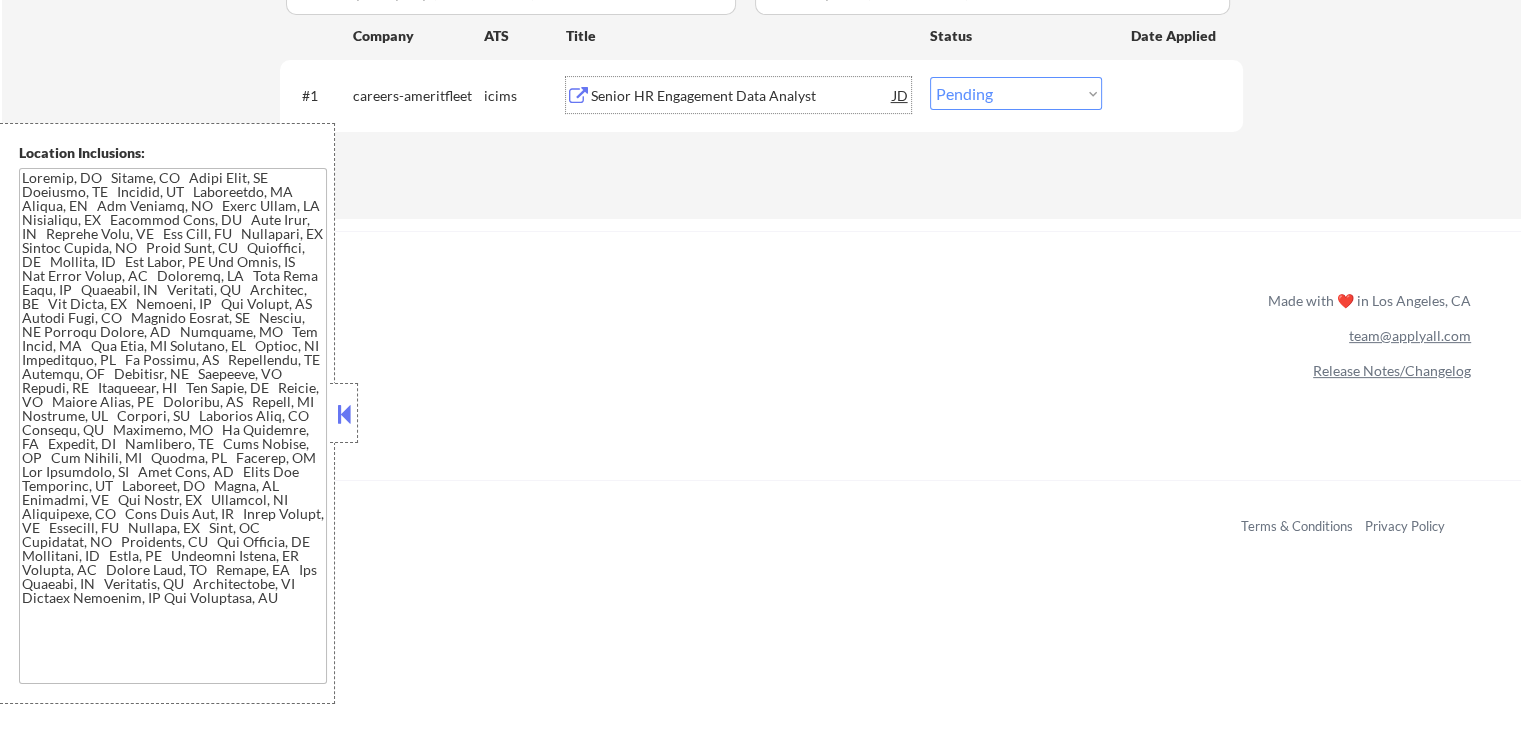 click on "Choose an option... Pending Applied Excluded (Questions) Excluded (Expired) Excluded (Location) Excluded (Bad Match) Excluded (Blocklist) Excluded (Salary) Excluded (Other)" at bounding box center (1016, 93) 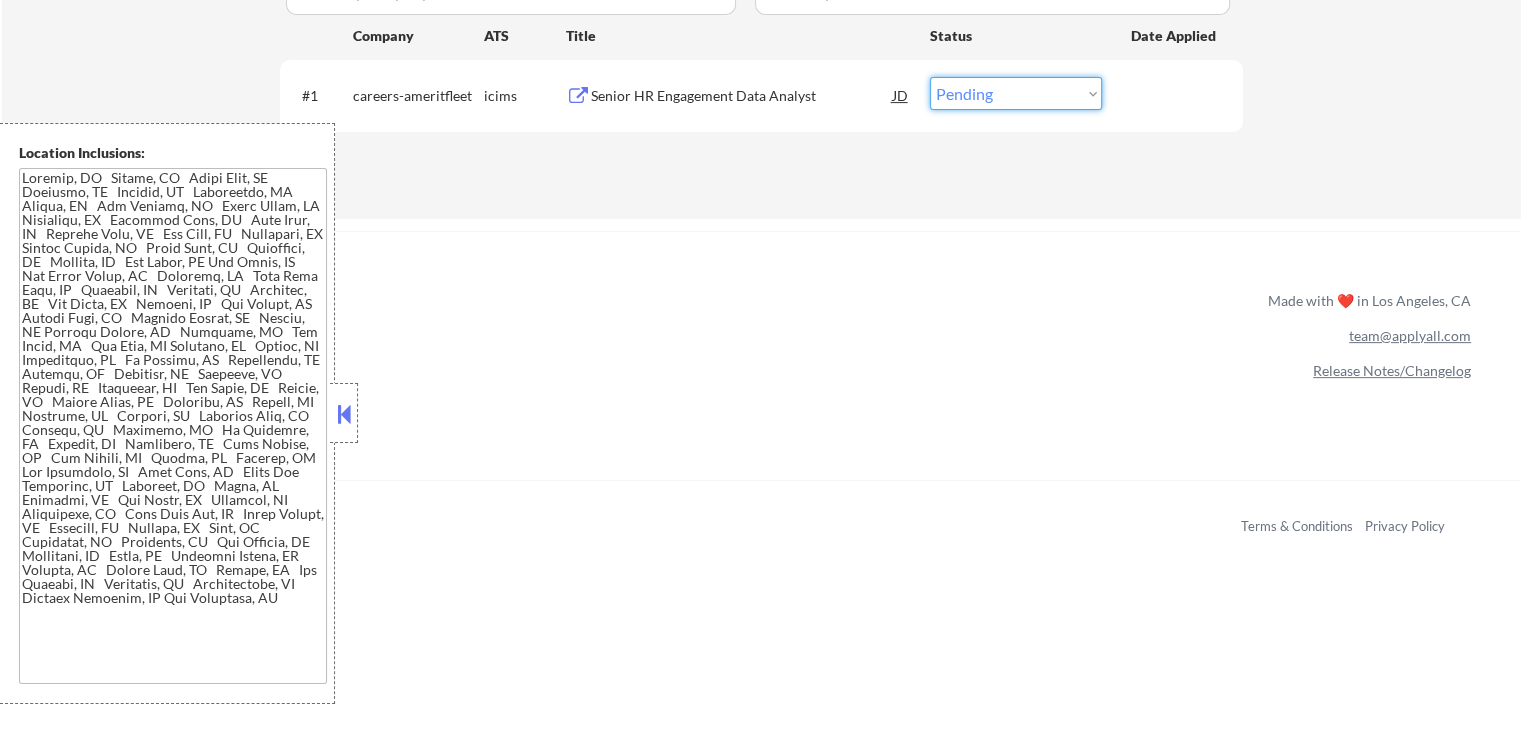 select on ""excluded__expired_"" 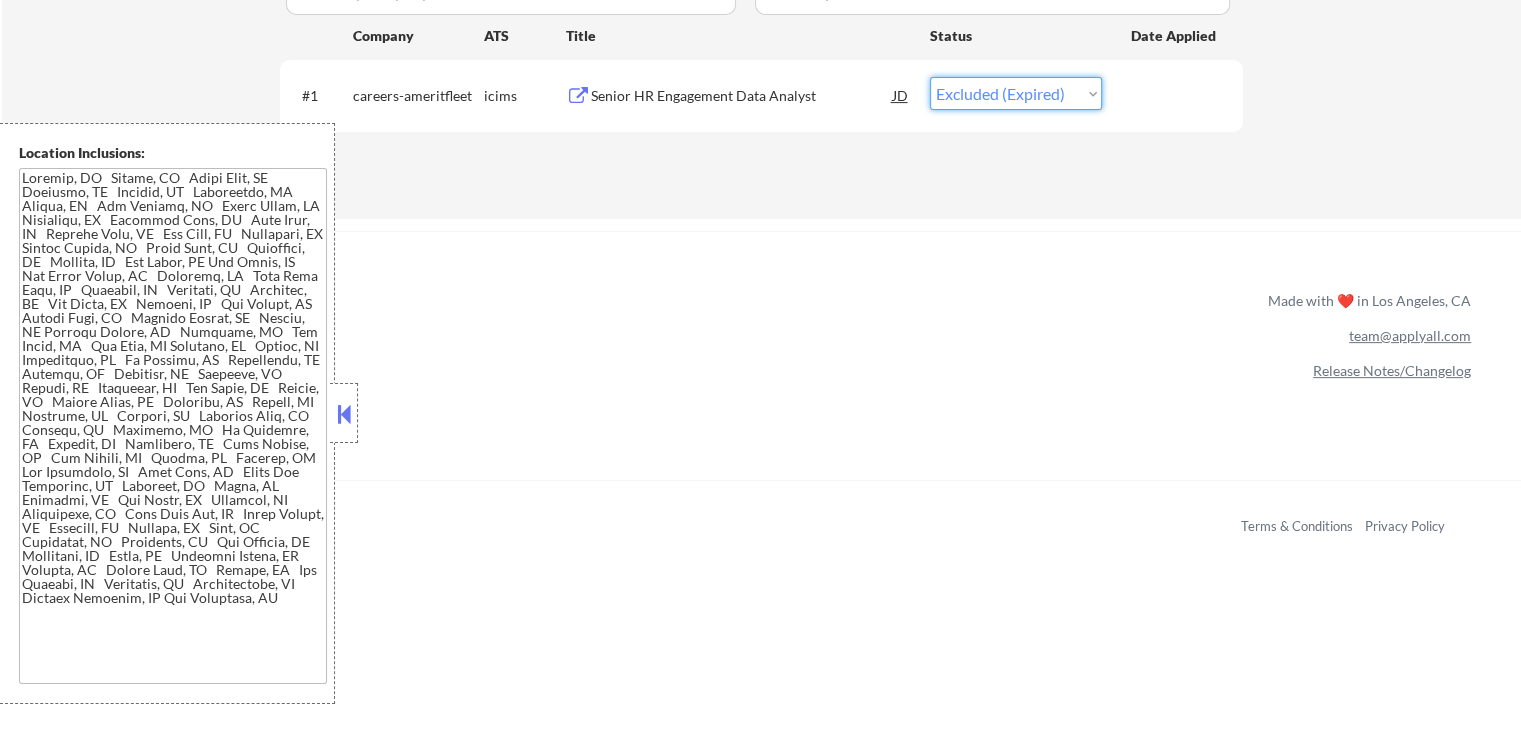 click on "Choose an option... Pending Applied Excluded (Questions) Excluded (Expired) Excluded (Location) Excluded (Bad Match) Excluded (Blocklist) Excluded (Salary) Excluded (Other)" at bounding box center [1016, 93] 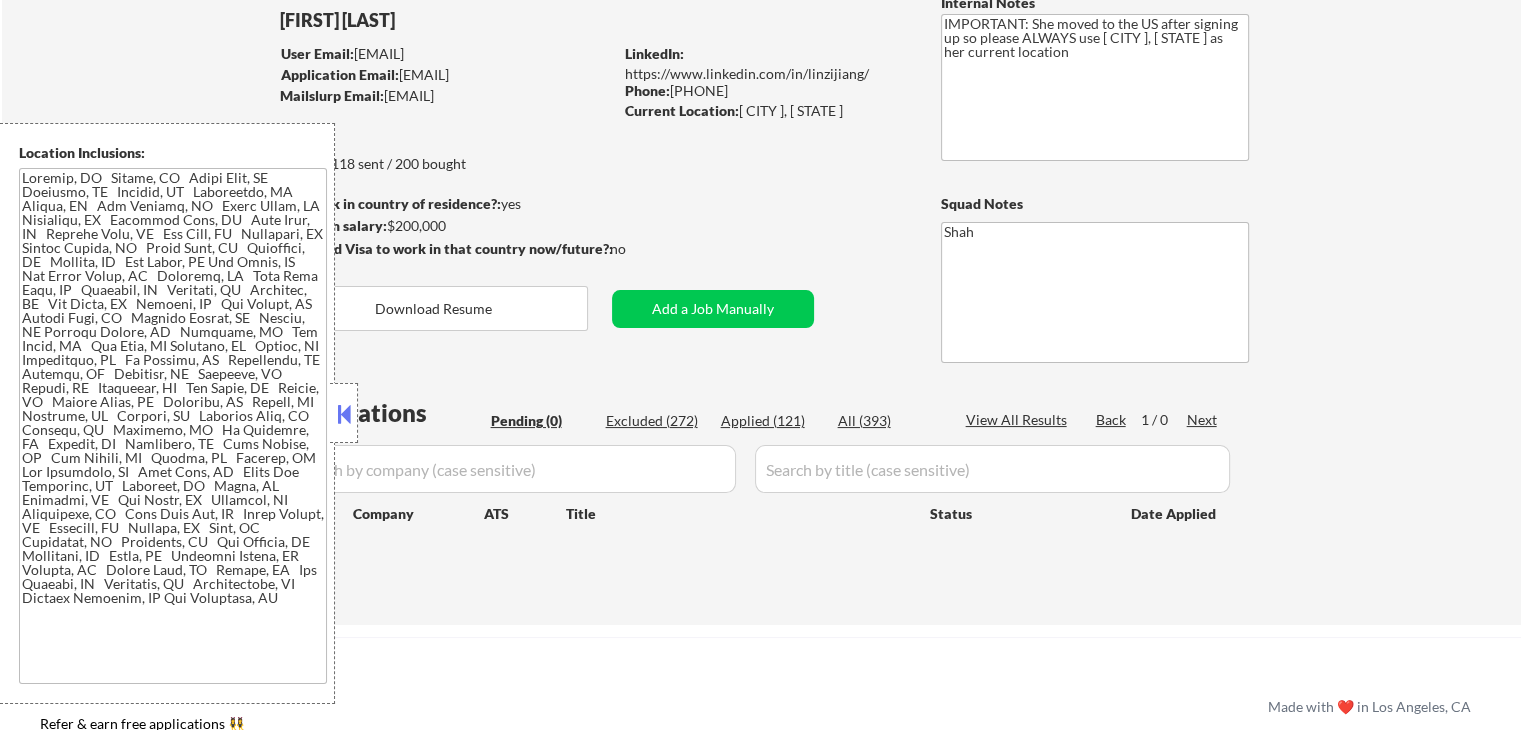 scroll, scrollTop: 300, scrollLeft: 0, axis: vertical 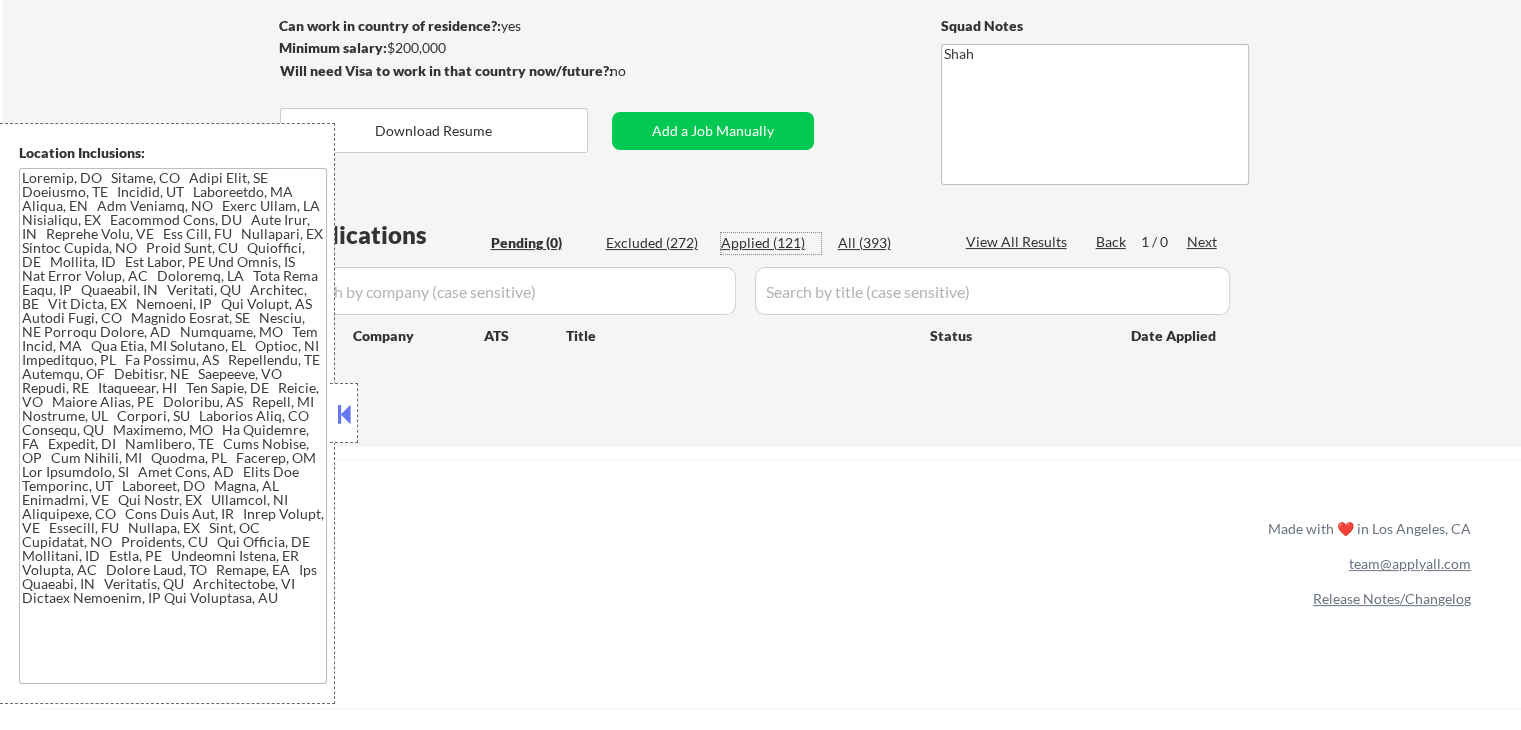 click on "Applied (121)" at bounding box center (771, 243) 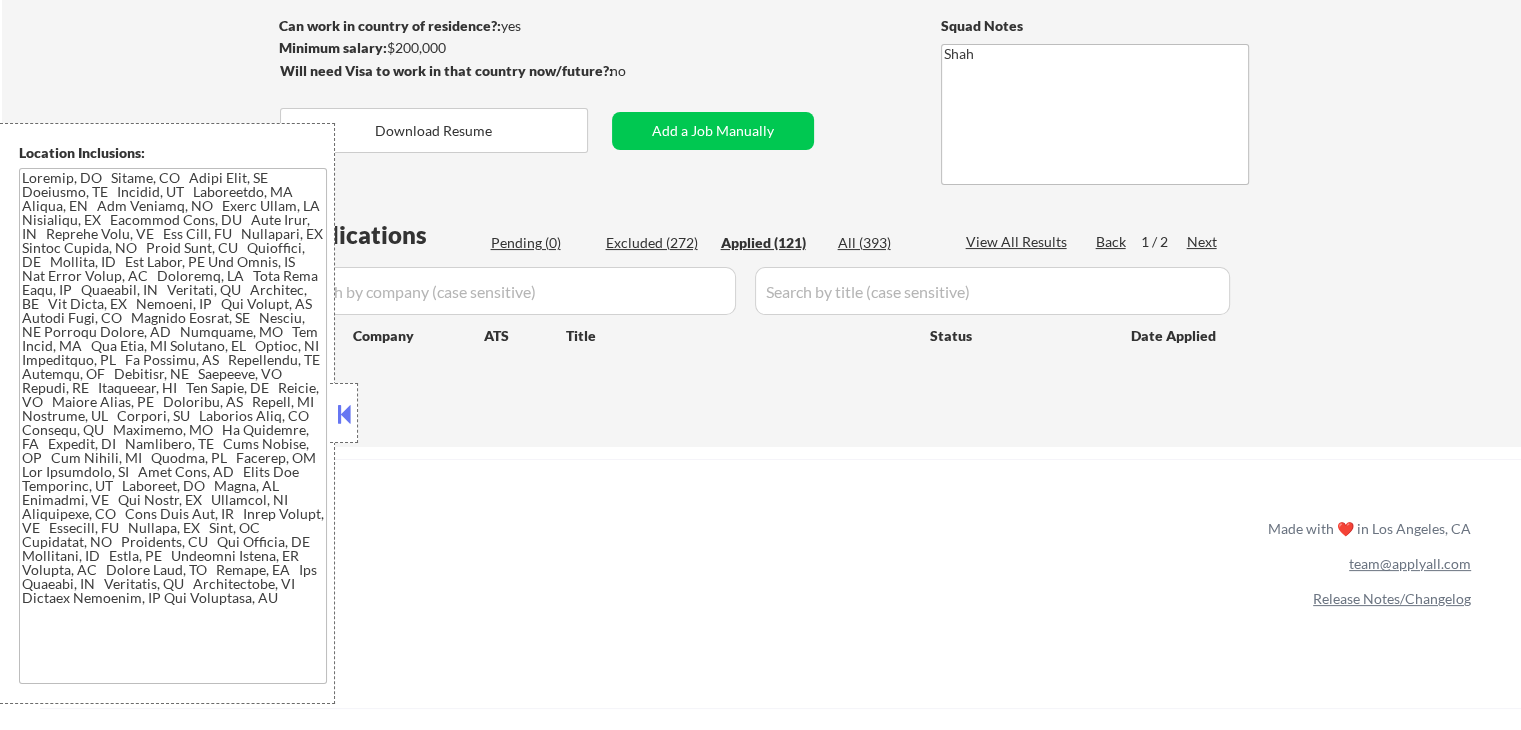 select on ""applied"" 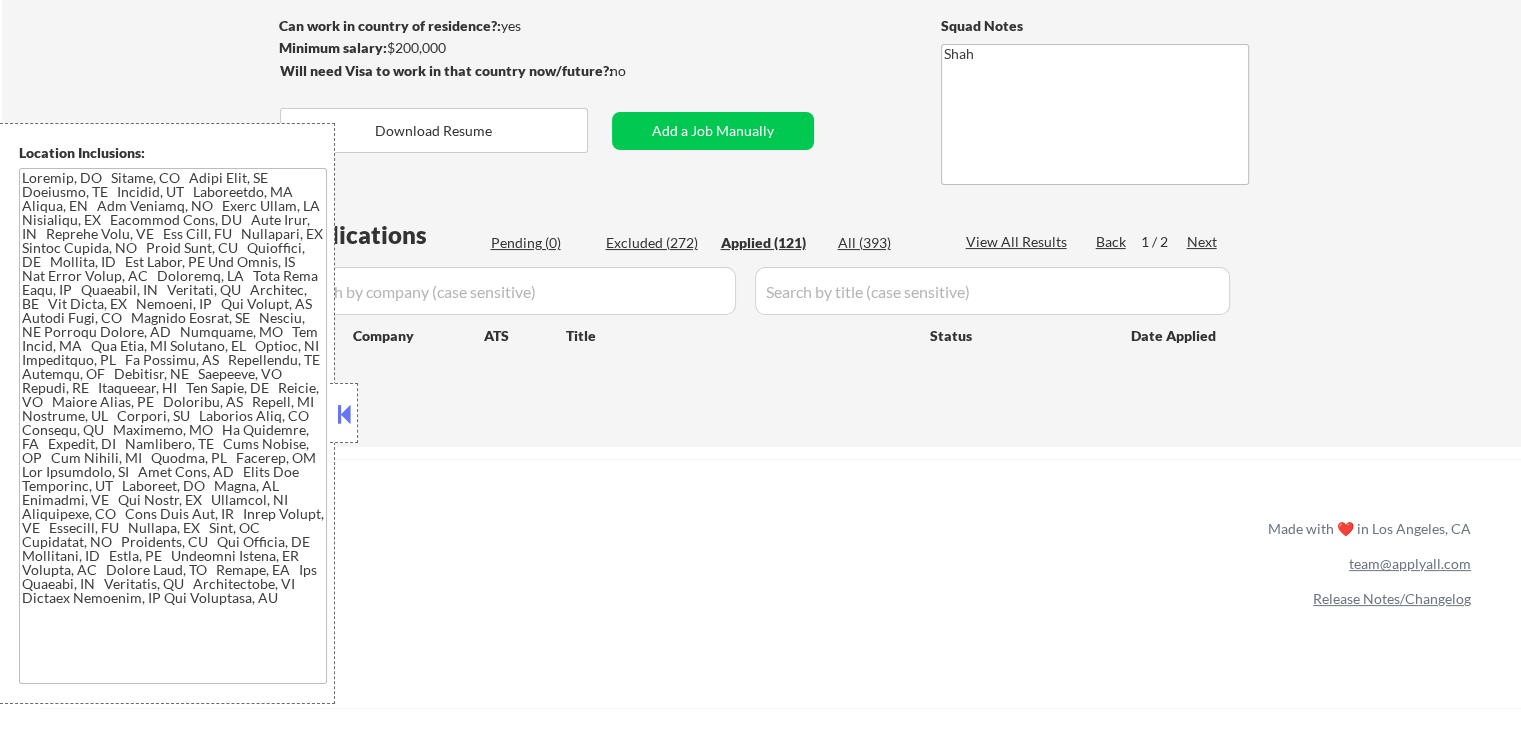 select on ""applied"" 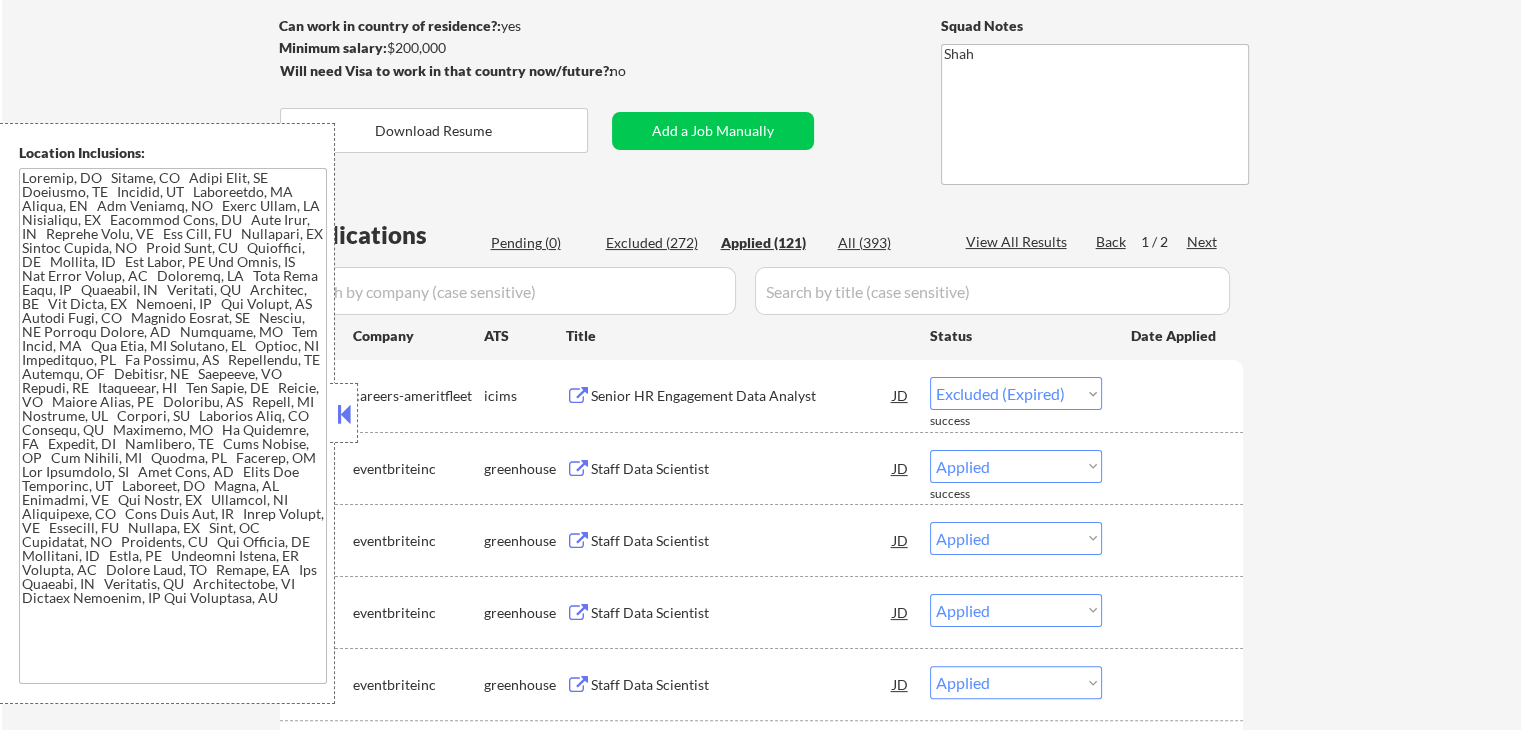 select on ""applied"" 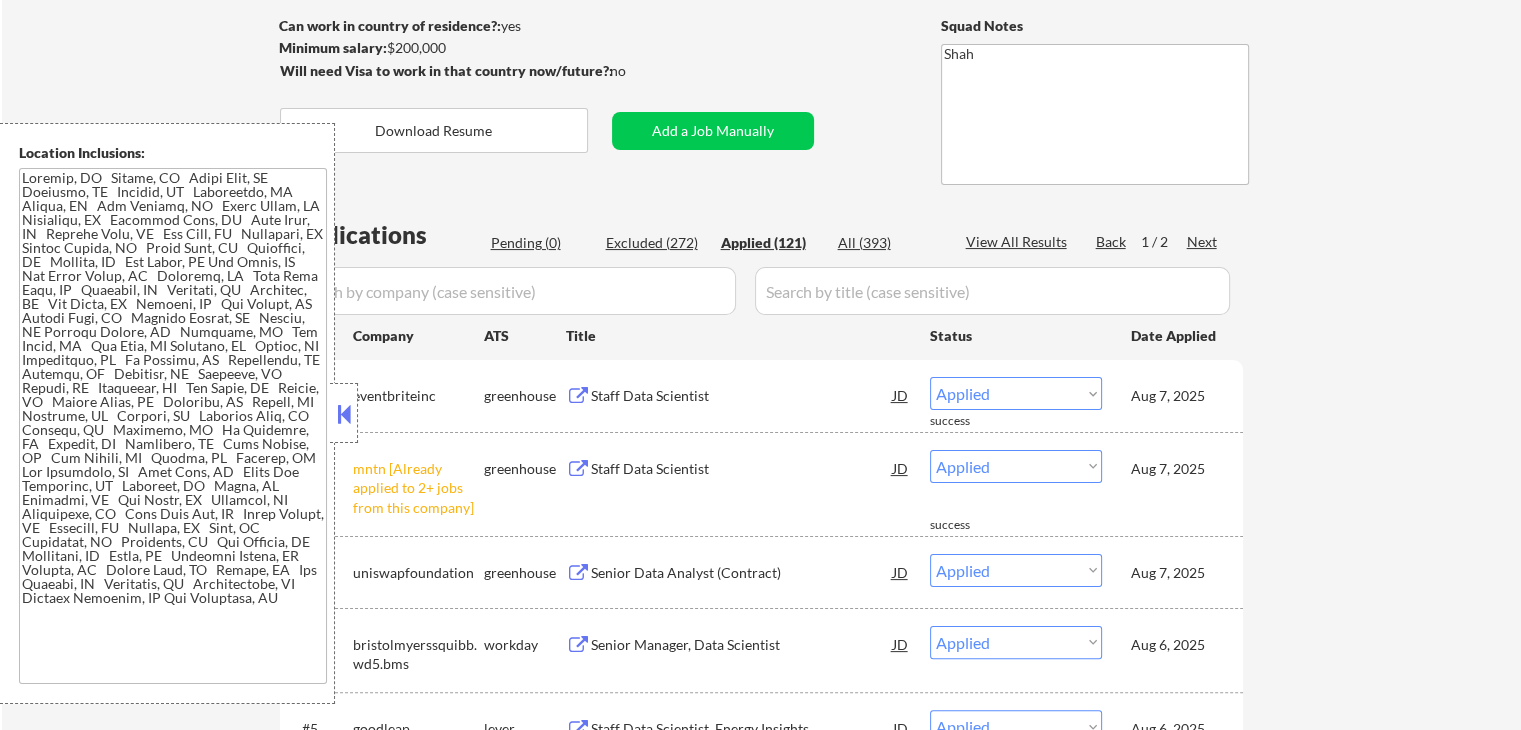scroll, scrollTop: 400, scrollLeft: 0, axis: vertical 